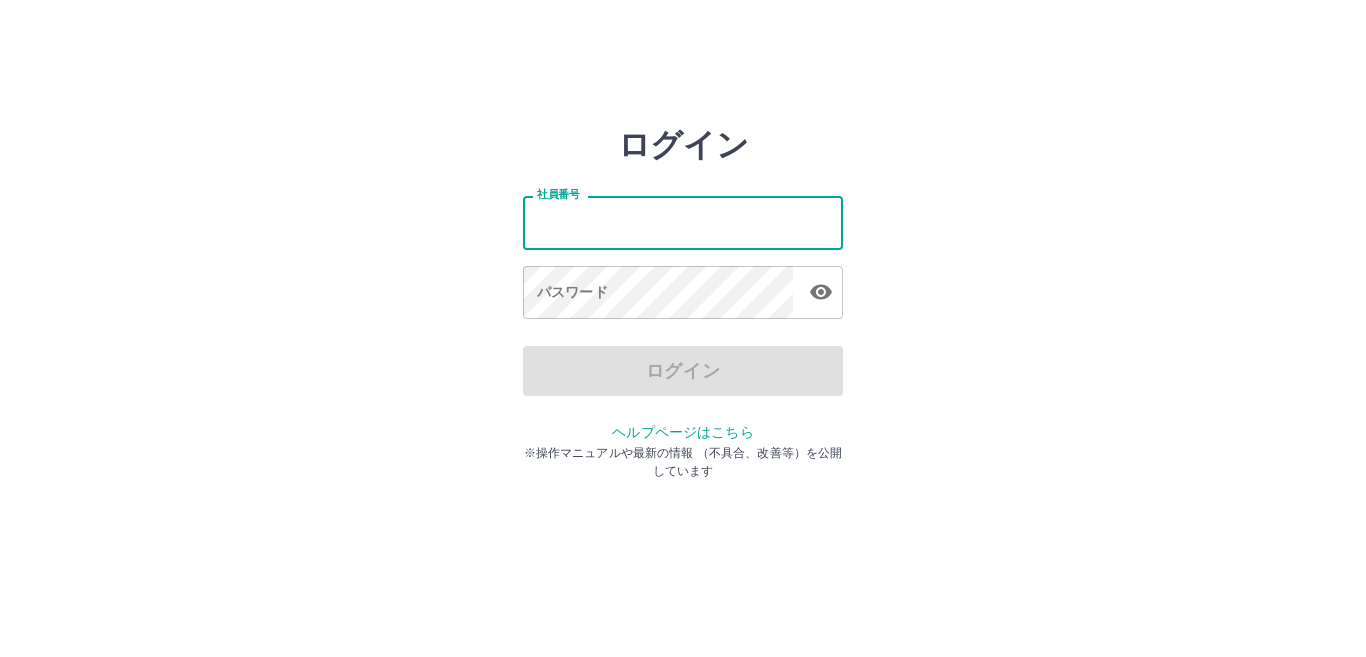 scroll, scrollTop: 0, scrollLeft: 0, axis: both 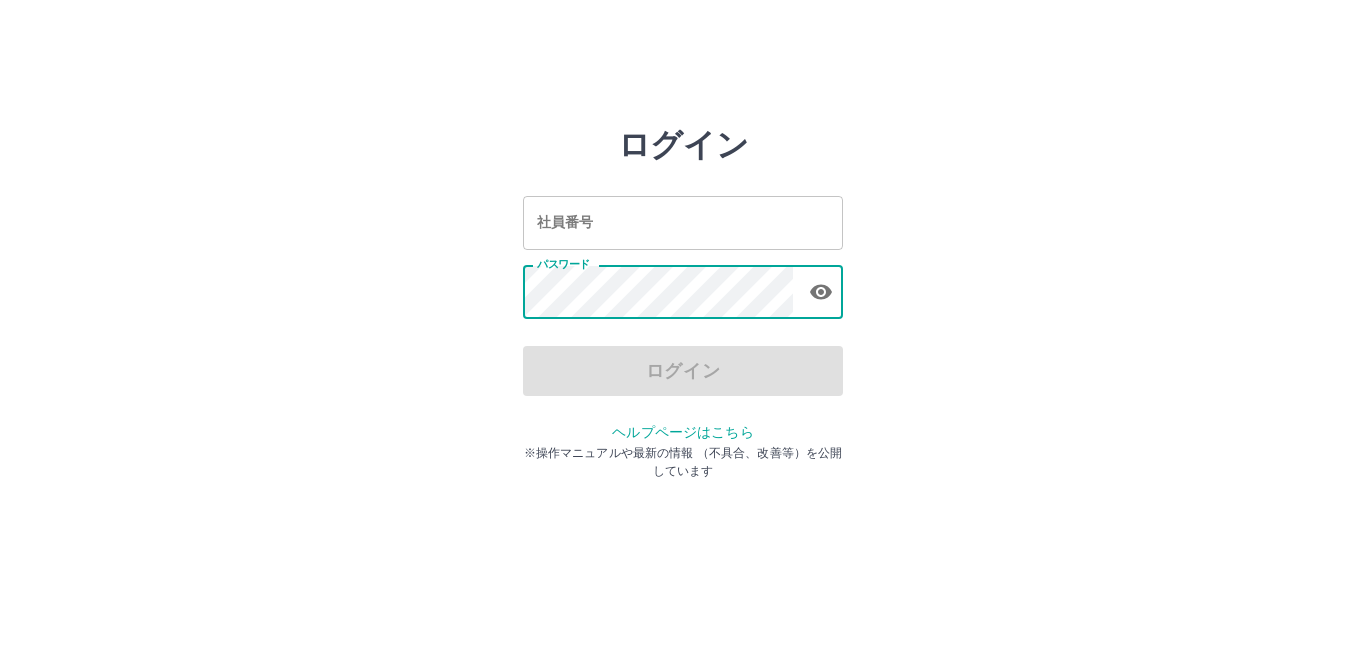 click on "社員番号" at bounding box center (683, 222) 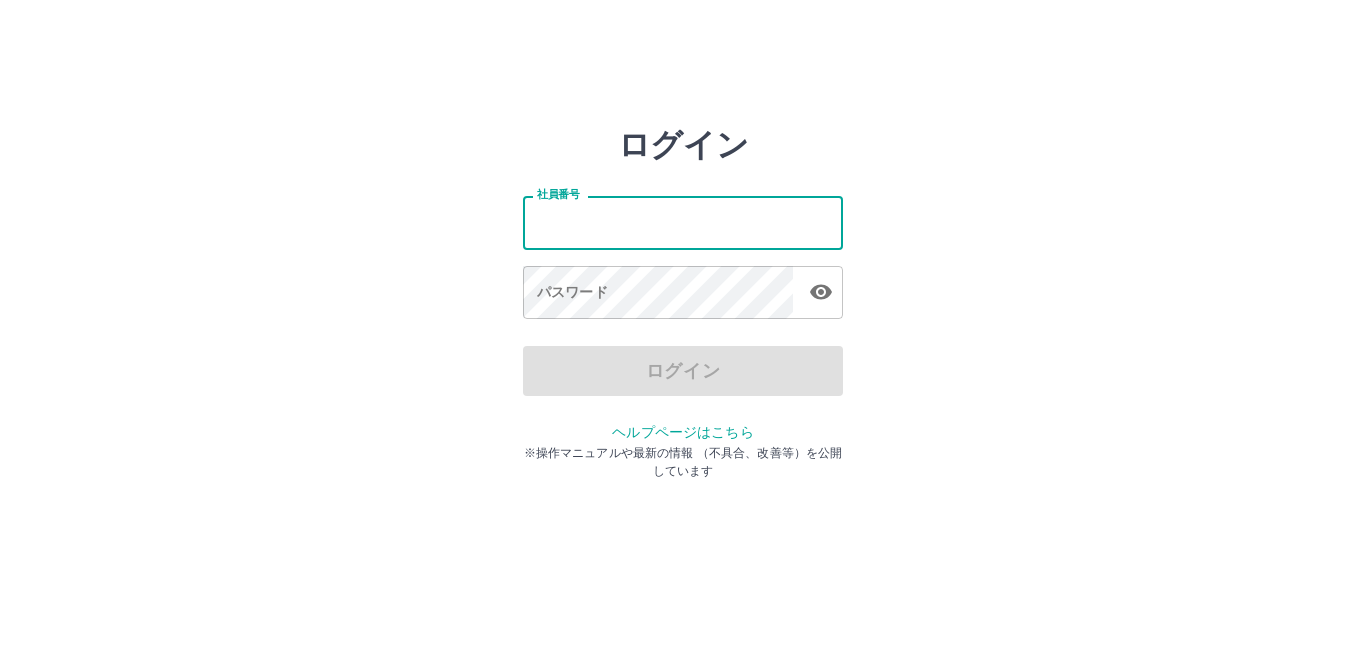 click on "社員番号" at bounding box center (683, 222) 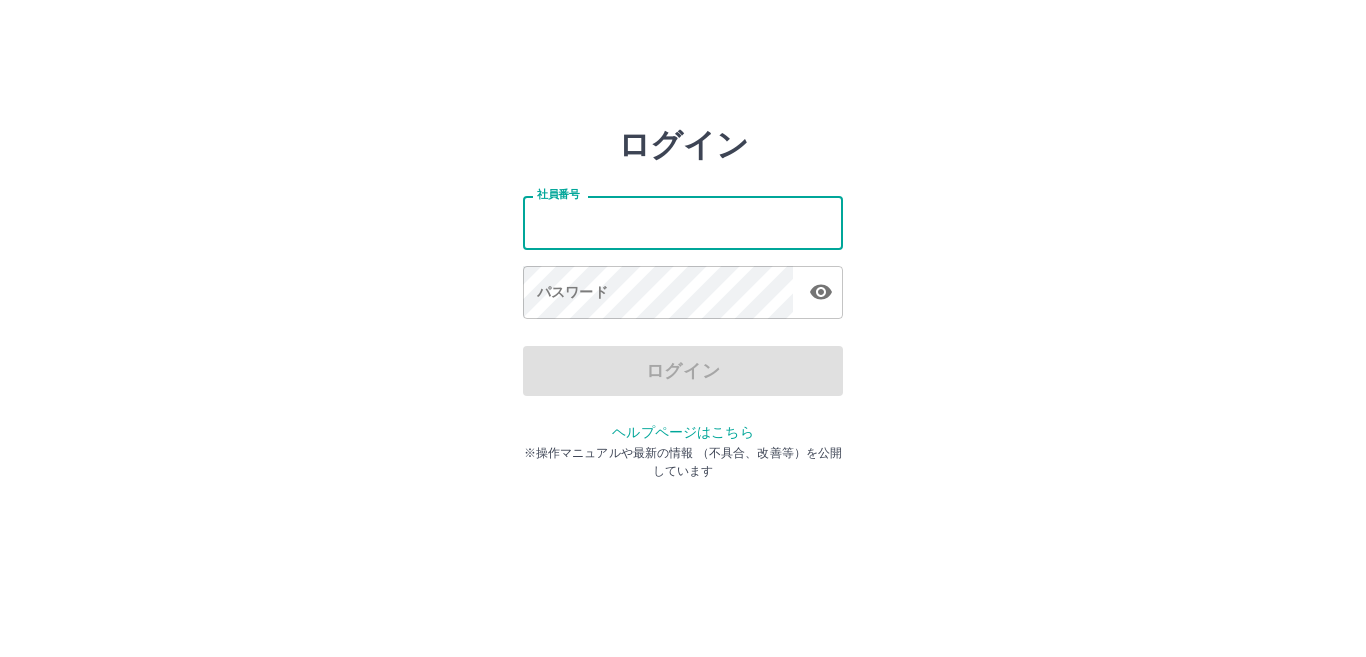 click on "社員番号" at bounding box center (683, 222) 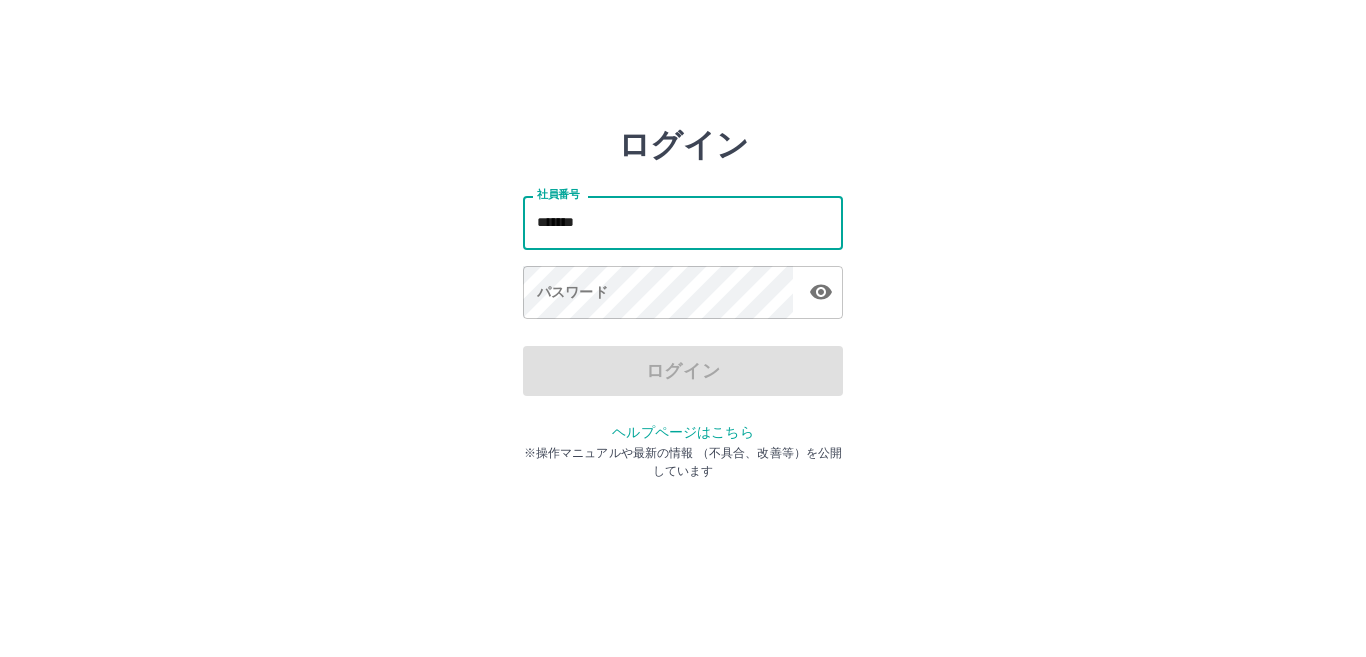 type on "*******" 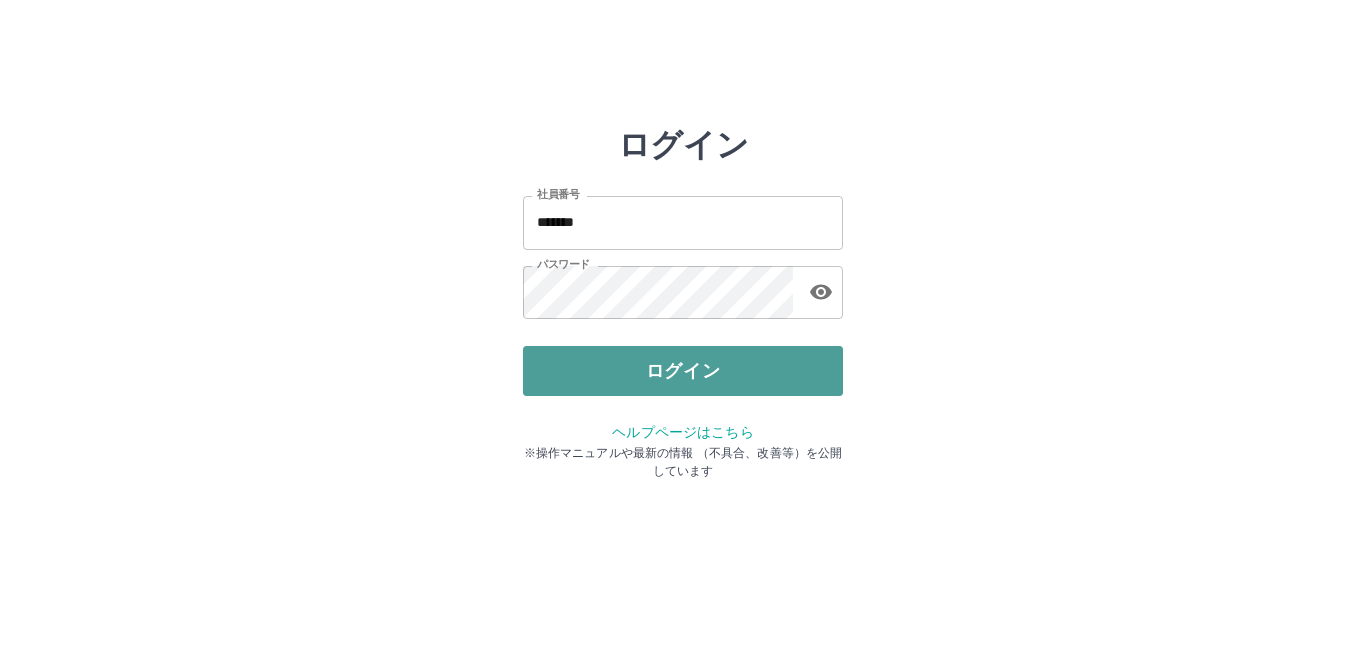 click on "ログイン" at bounding box center (683, 371) 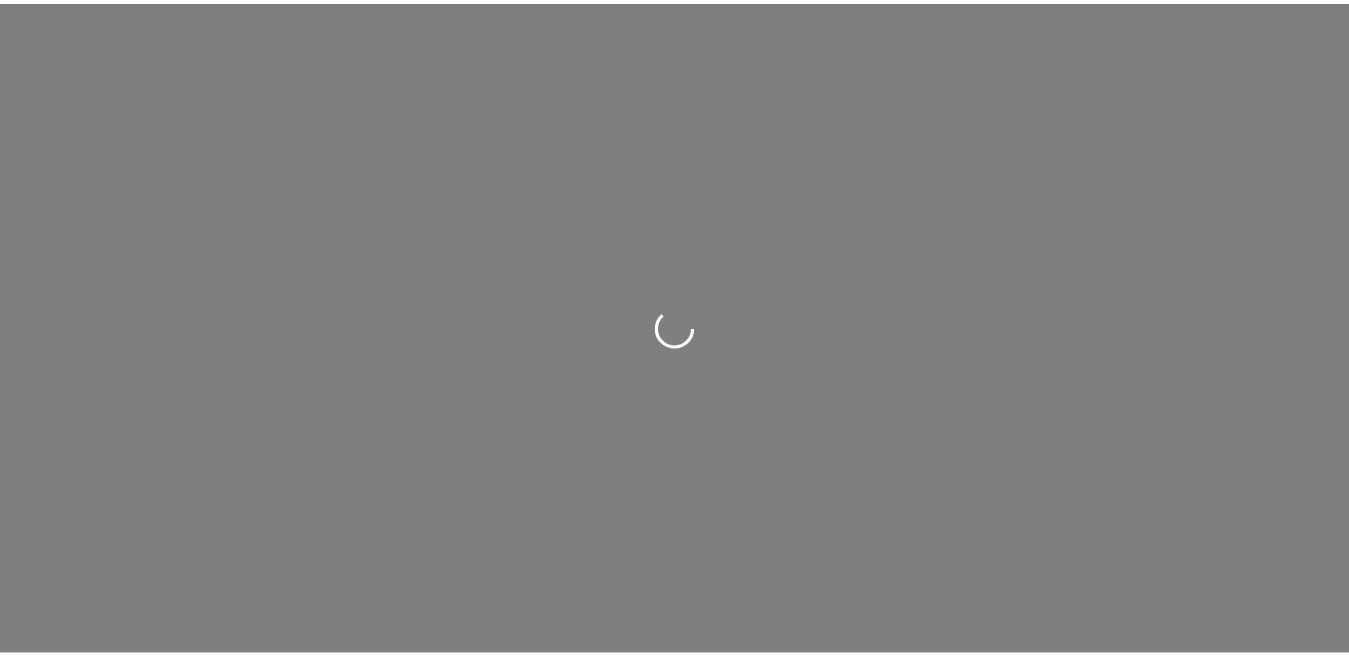 scroll, scrollTop: 0, scrollLeft: 0, axis: both 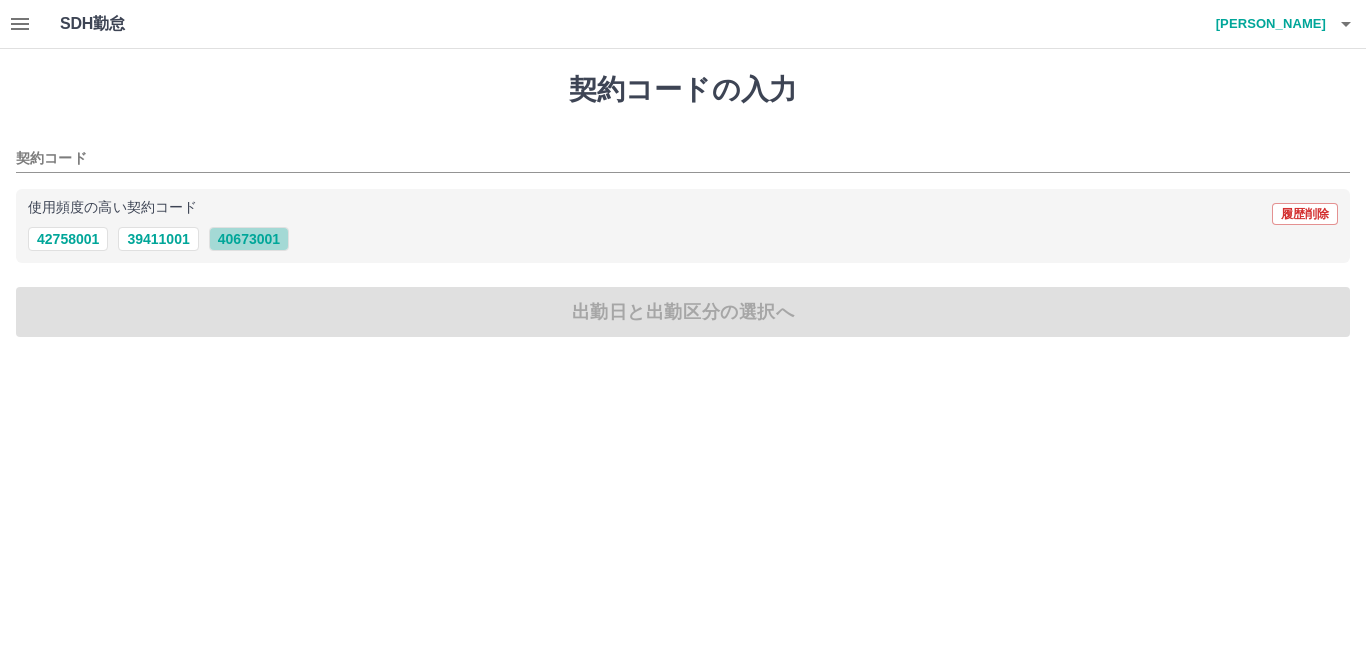 click on "40673001" at bounding box center [249, 239] 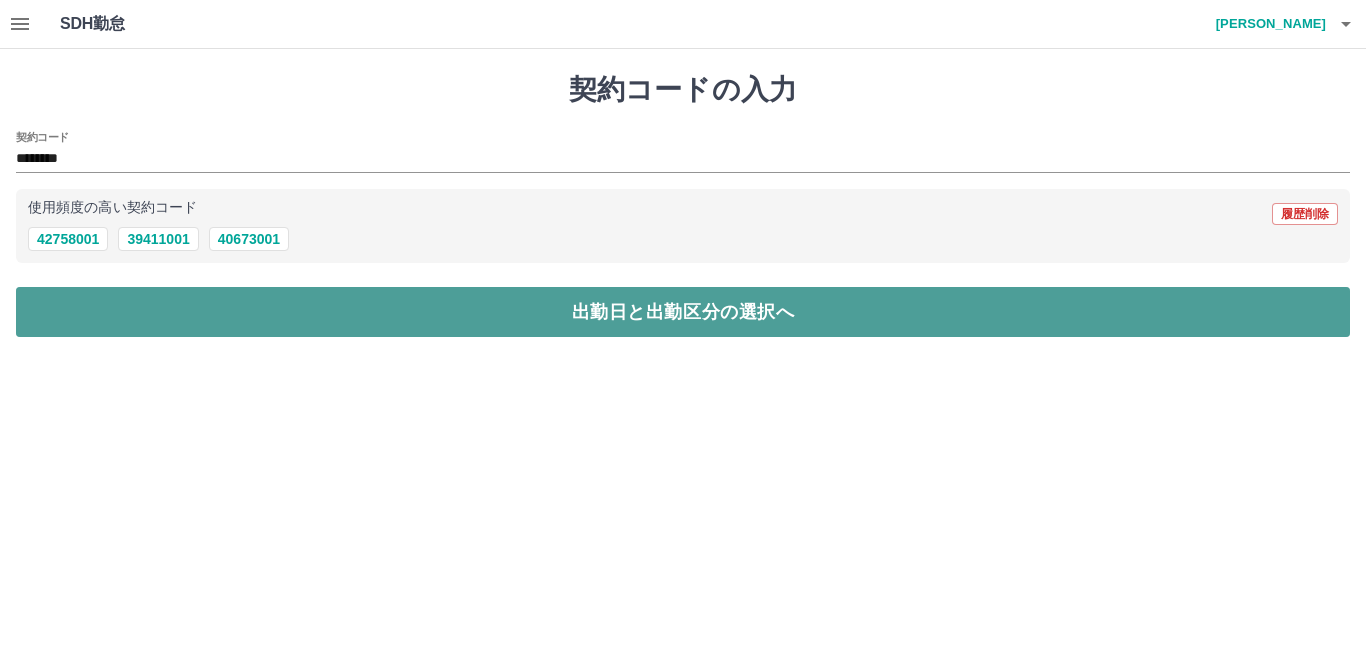 click on "出勤日と出勤区分の選択へ" at bounding box center (683, 312) 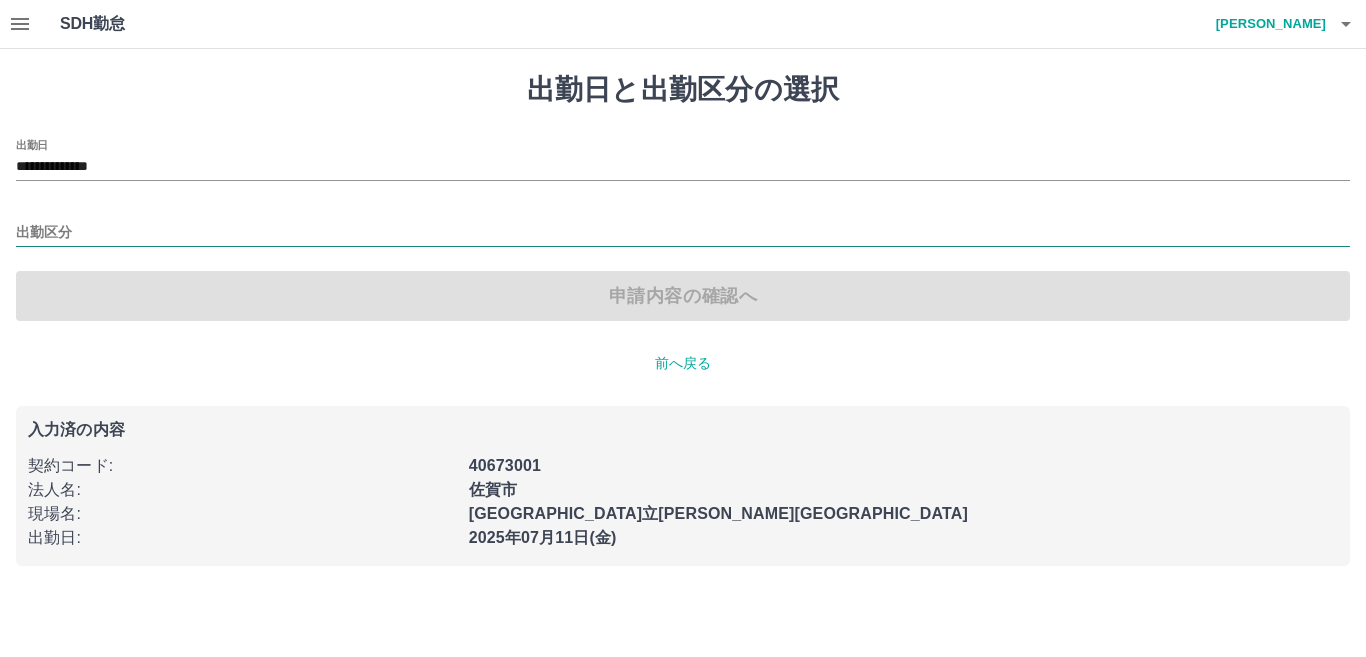 click on "出勤区分" at bounding box center (683, 233) 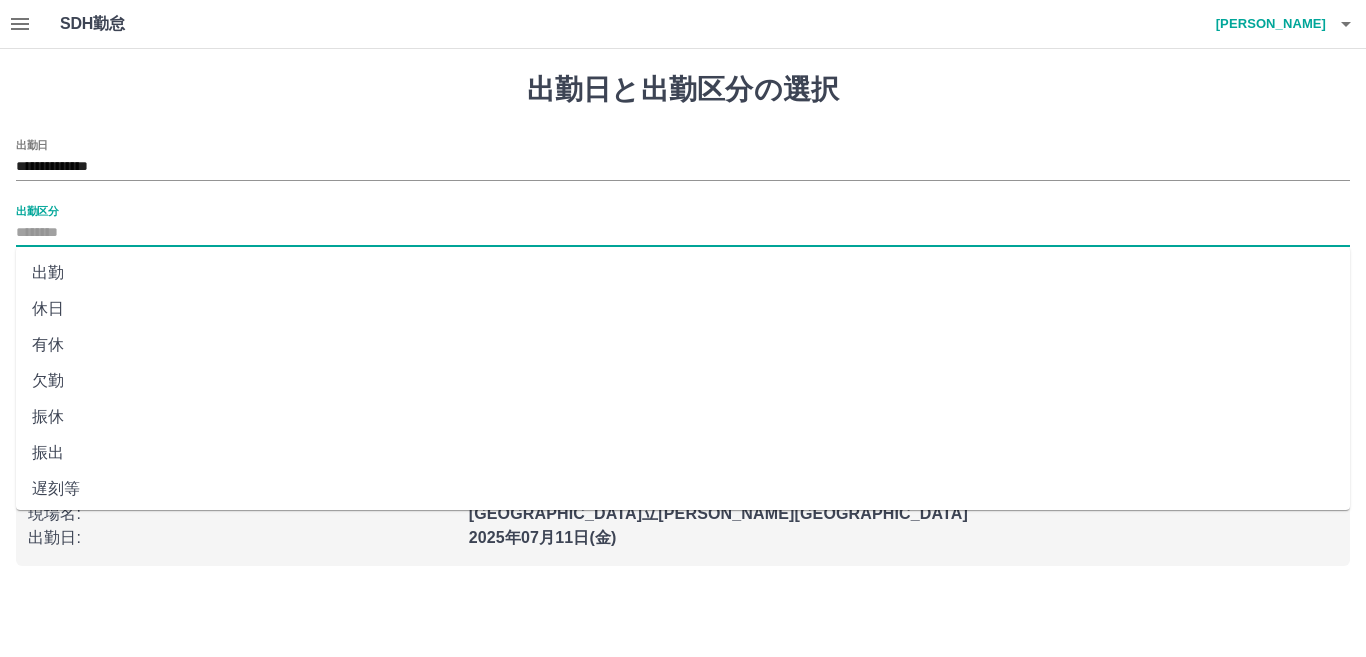 click on "出勤" at bounding box center [683, 273] 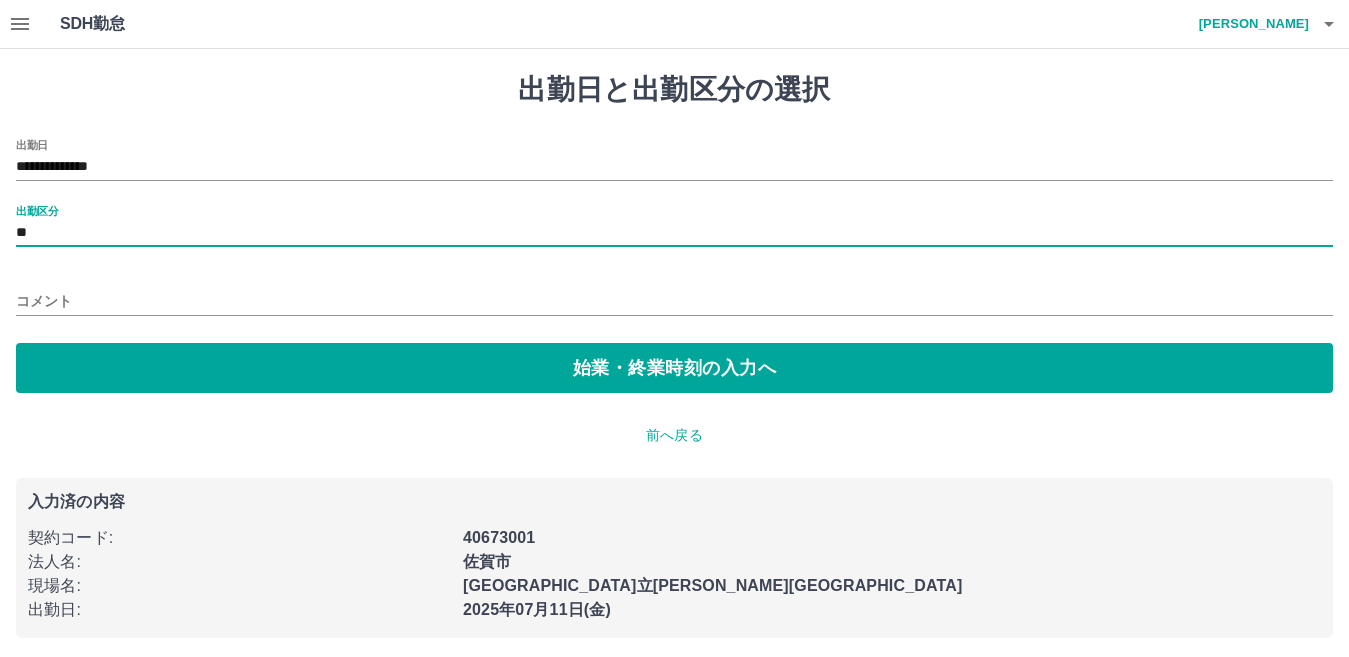 click on "コメント" at bounding box center [674, 301] 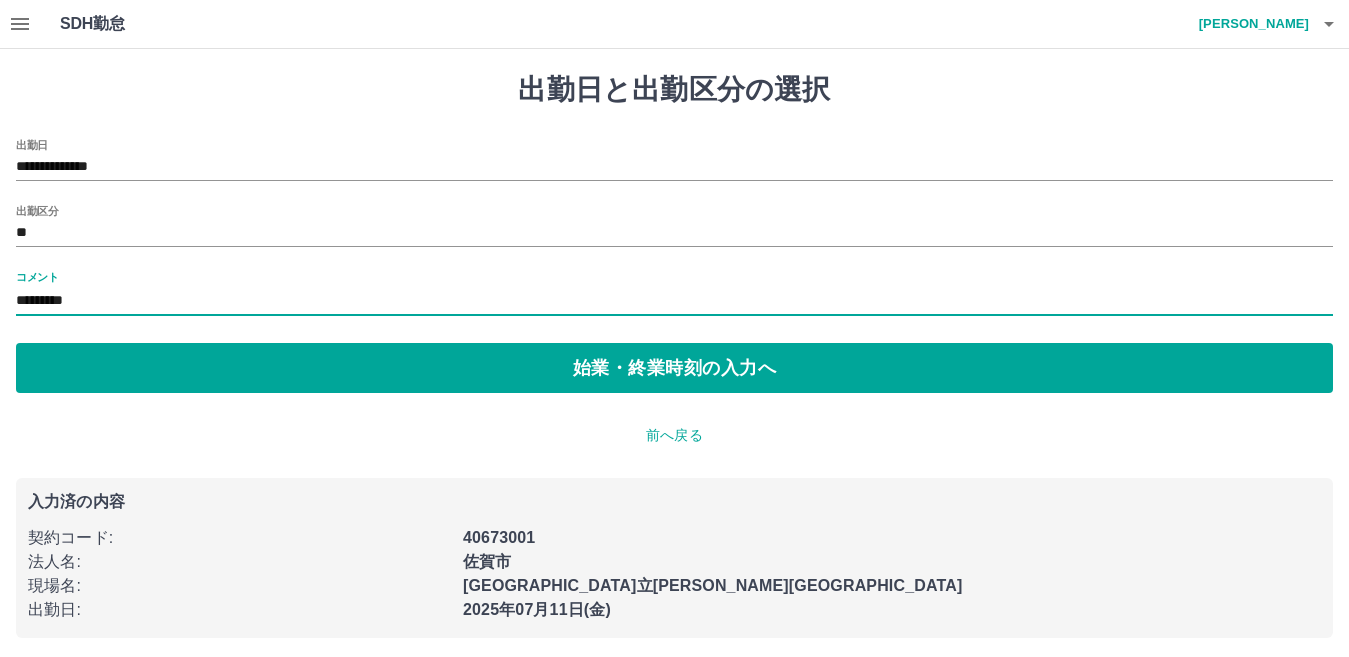 click on "コメント ********" at bounding box center [674, 295] 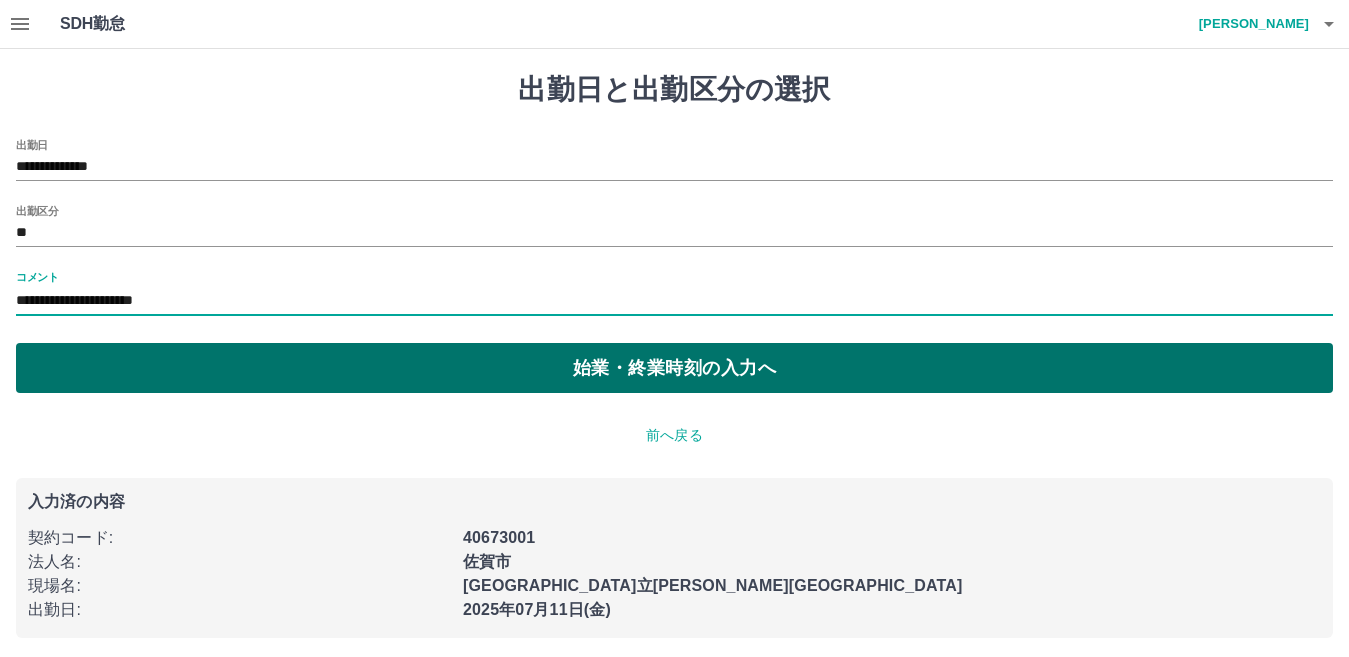 click on "始業・終業時刻の入力へ" at bounding box center [674, 368] 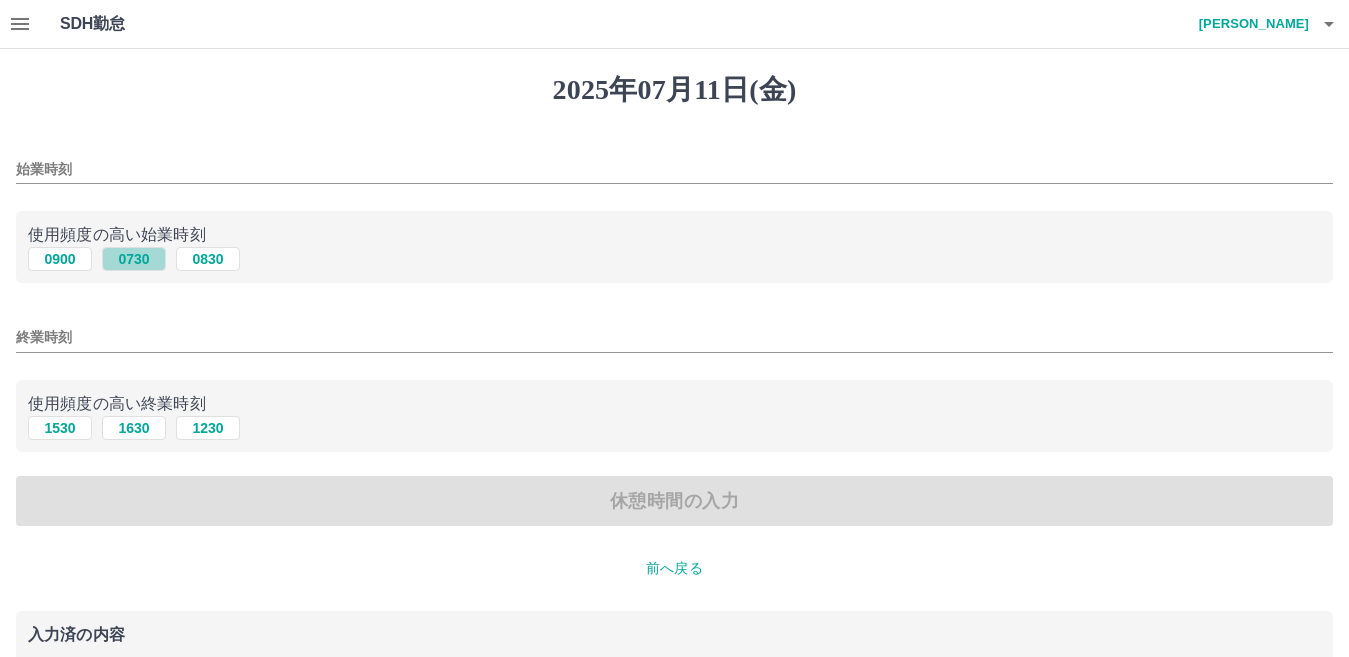 click on "0730" at bounding box center (134, 259) 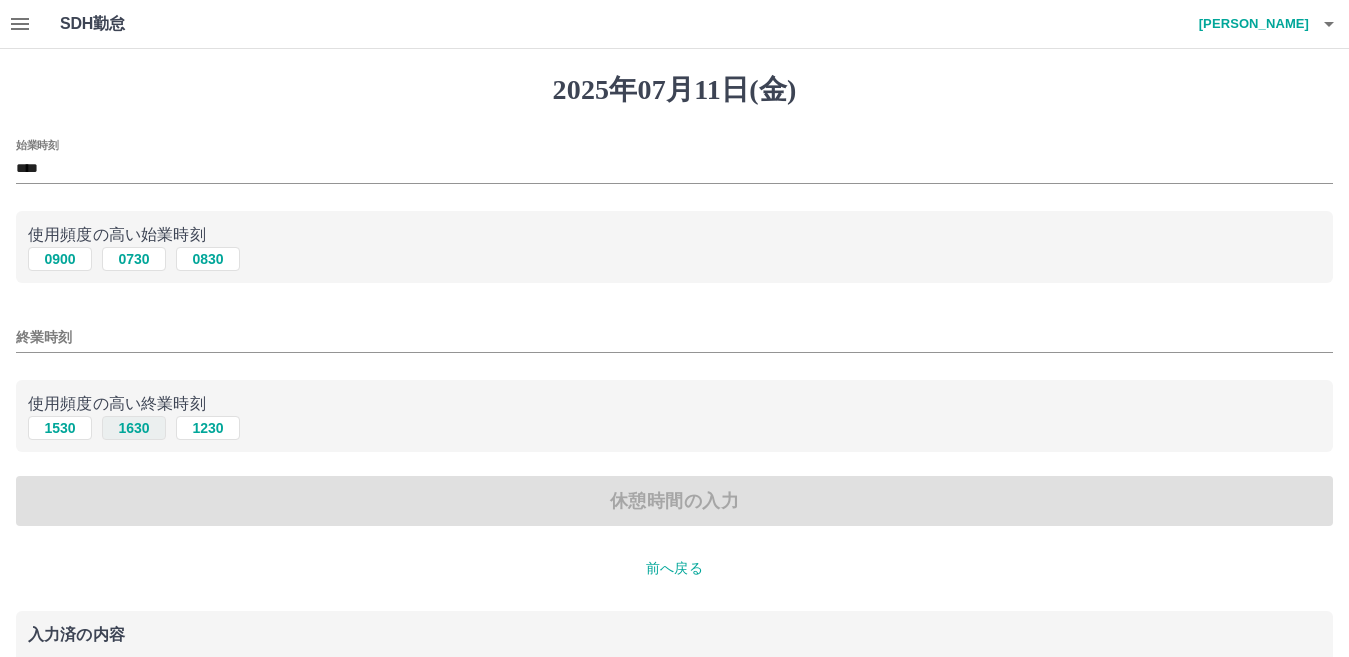 click on "1630" at bounding box center (134, 428) 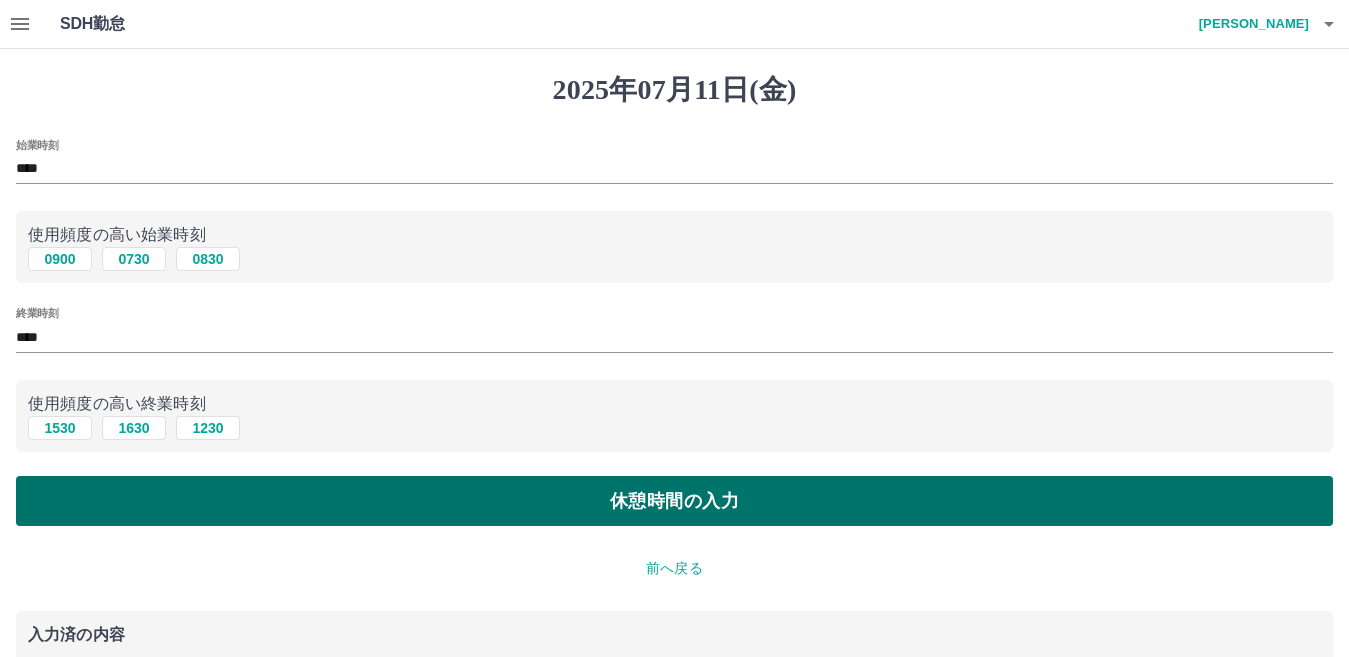 click on "休憩時間の入力" at bounding box center [674, 501] 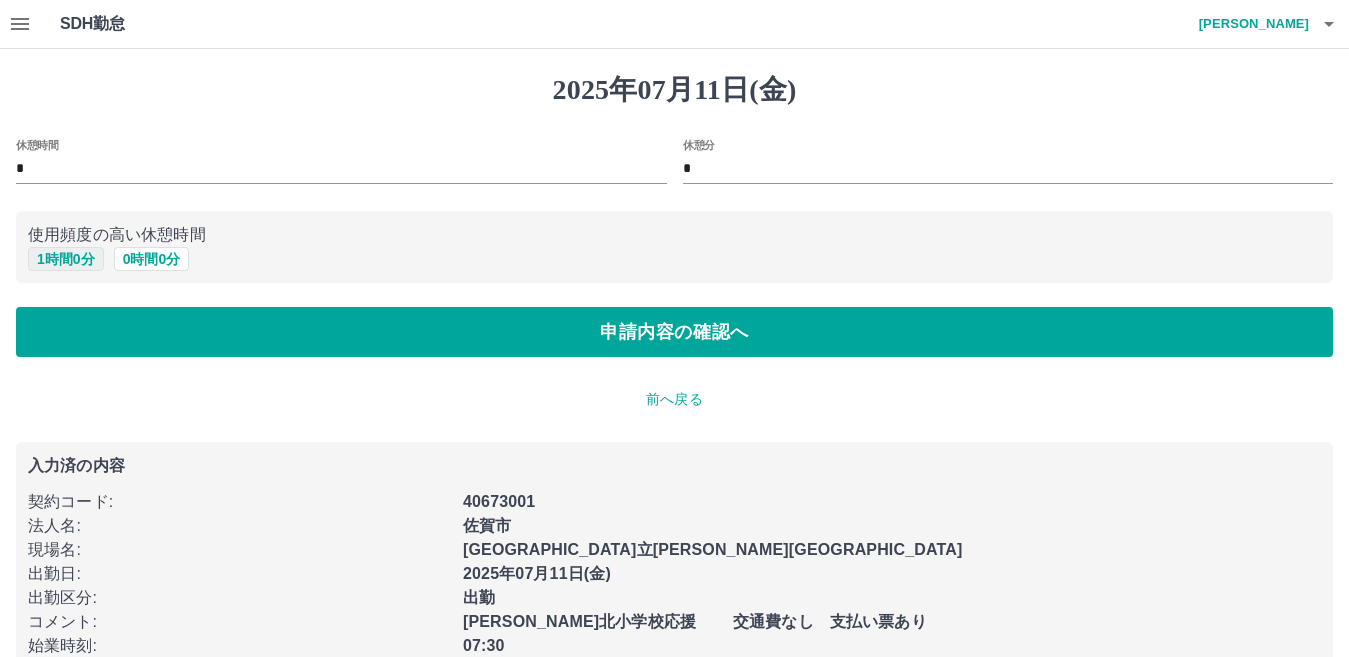click on "1 時間 0 分" at bounding box center [66, 259] 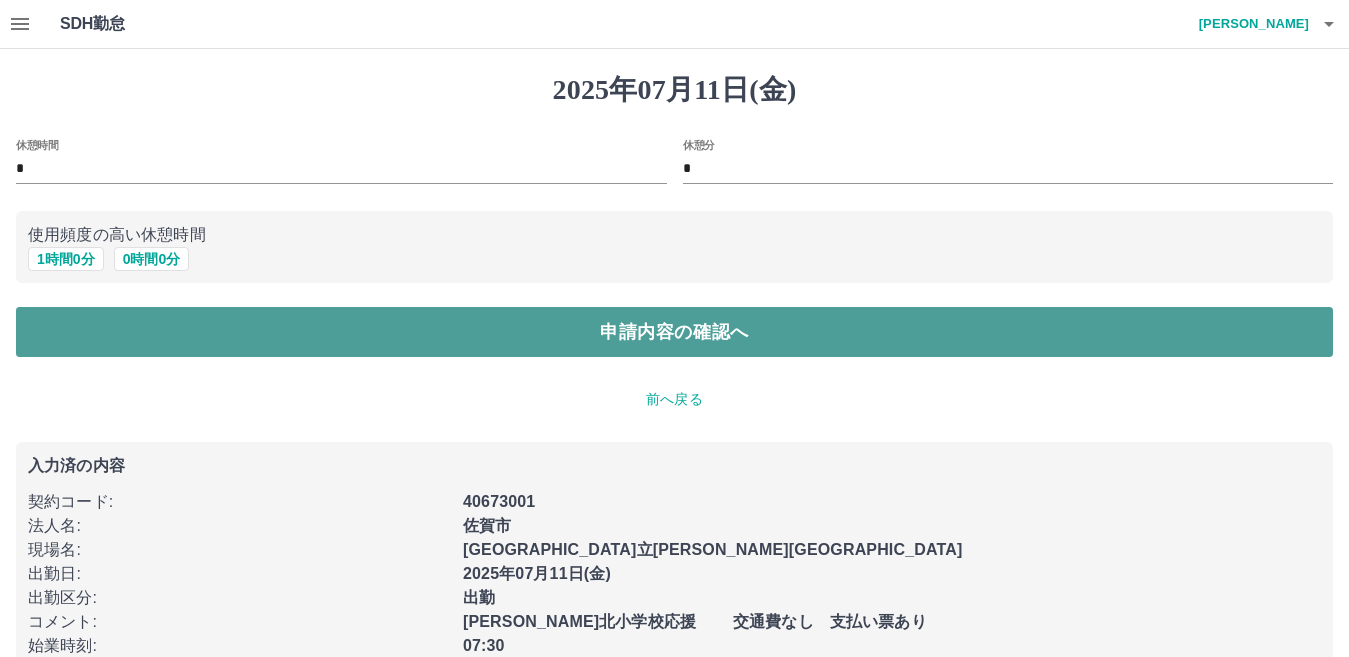 click on "申請内容の確認へ" at bounding box center [674, 332] 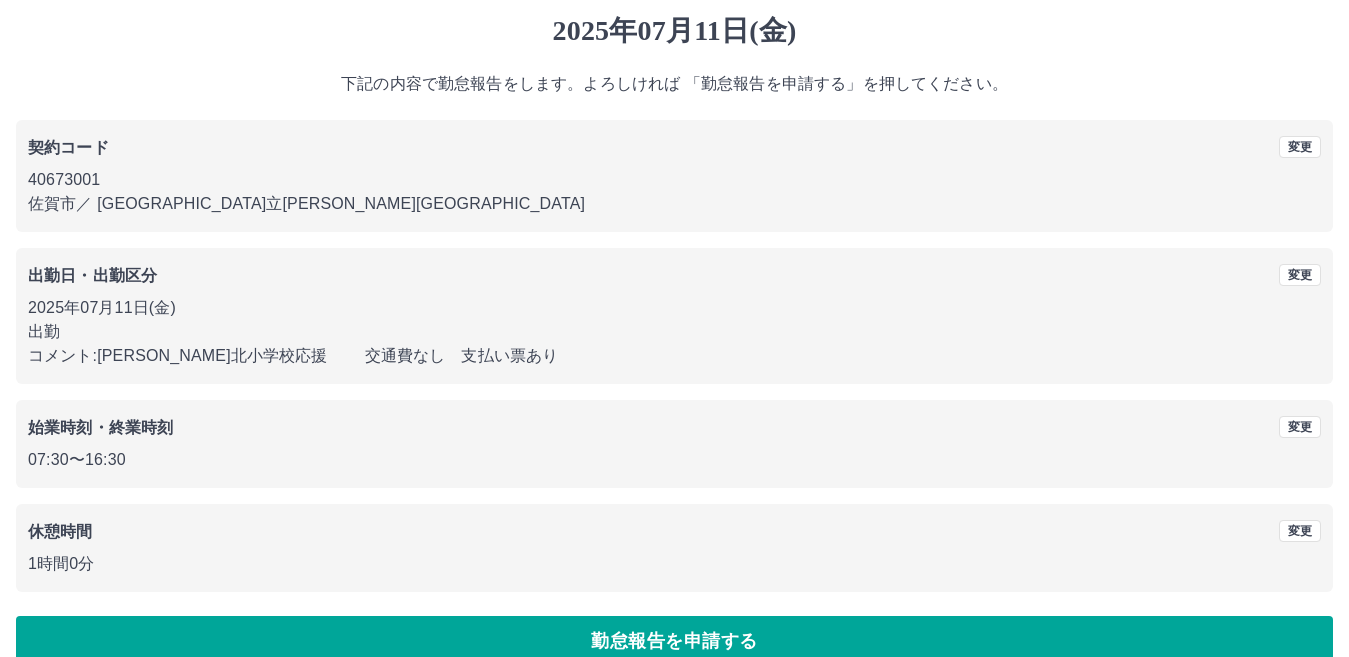 scroll, scrollTop: 92, scrollLeft: 0, axis: vertical 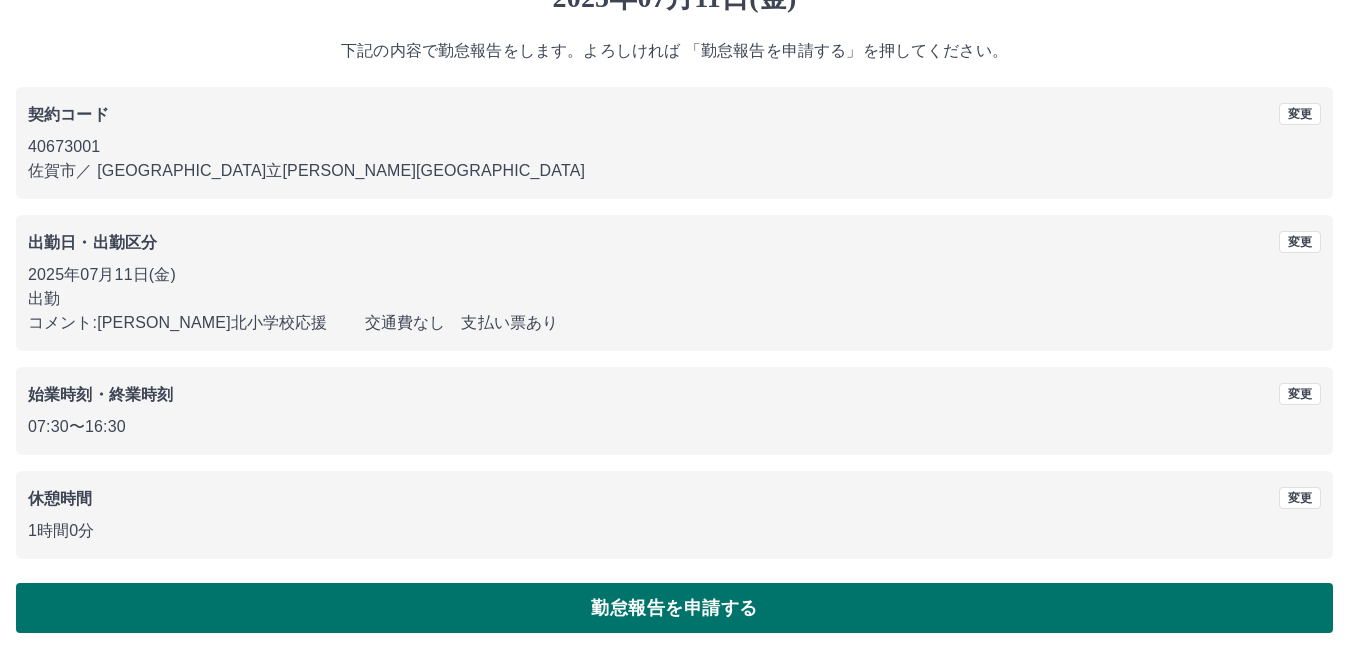 click on "勤怠報告を申請する" at bounding box center (674, 608) 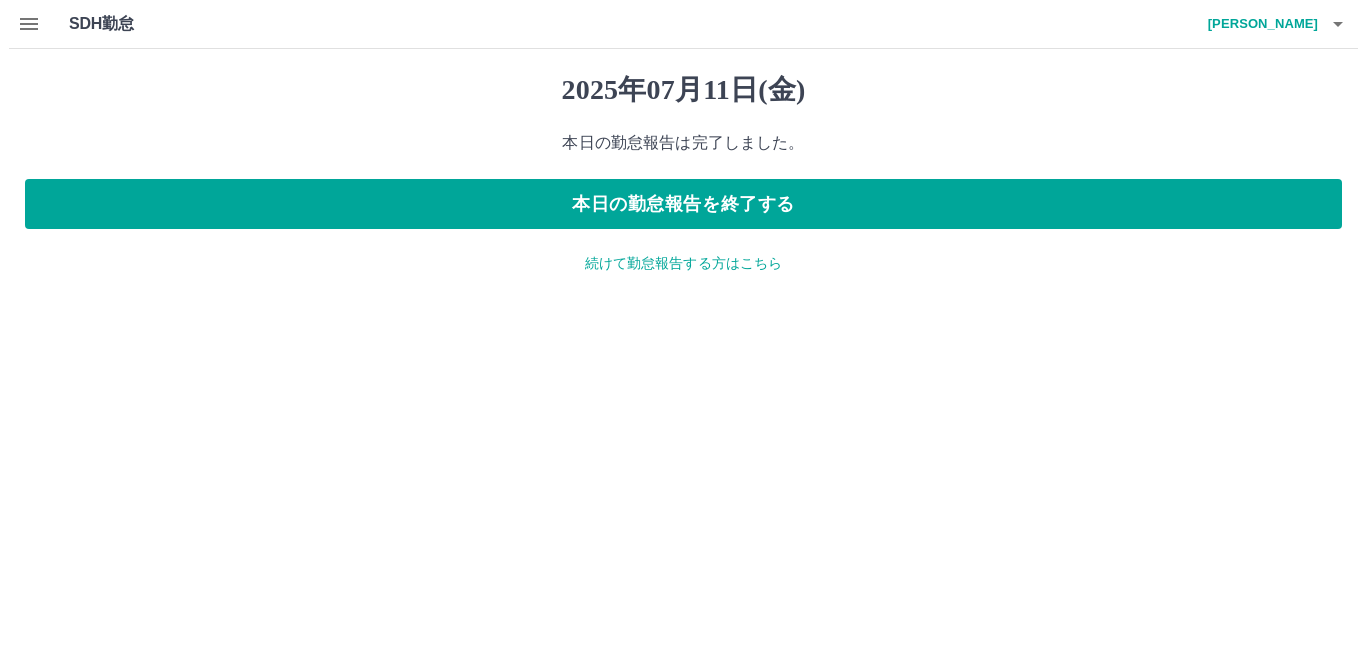 scroll, scrollTop: 0, scrollLeft: 0, axis: both 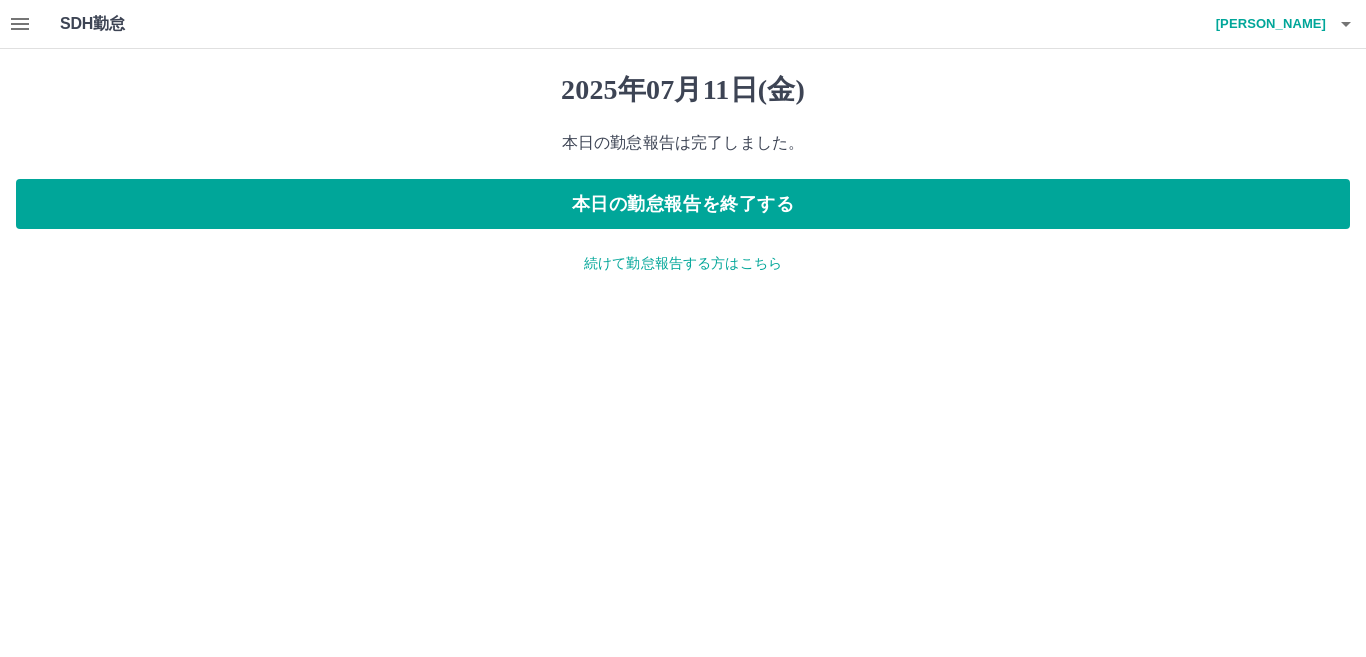 click on "続けて勤怠報告する方はこちら" at bounding box center (683, 263) 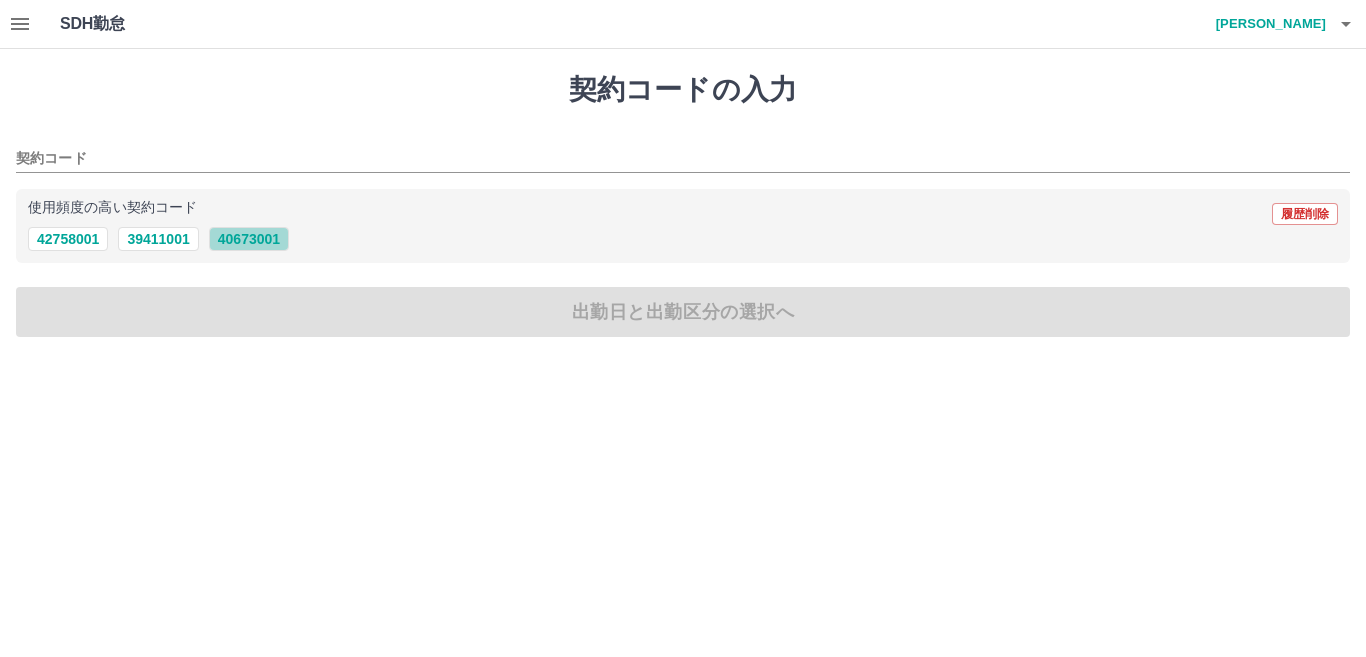 click on "40673001" at bounding box center [249, 239] 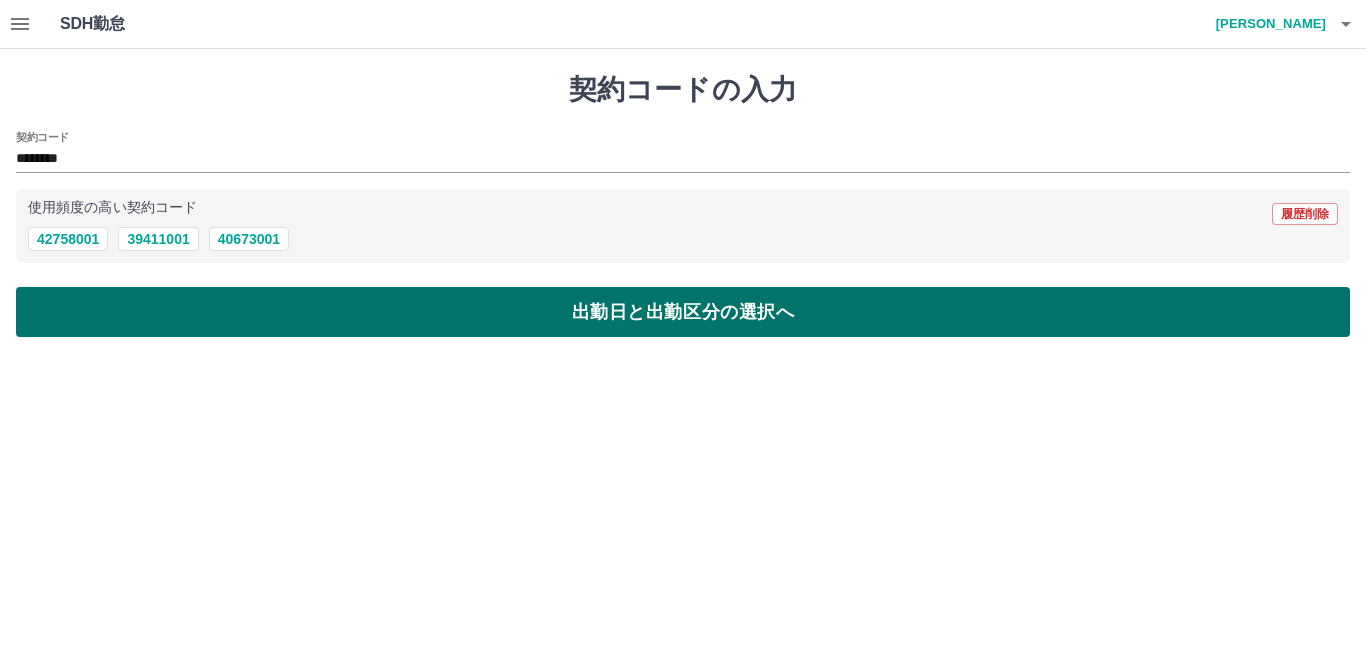 click on "出勤日と出勤区分の選択へ" at bounding box center [683, 312] 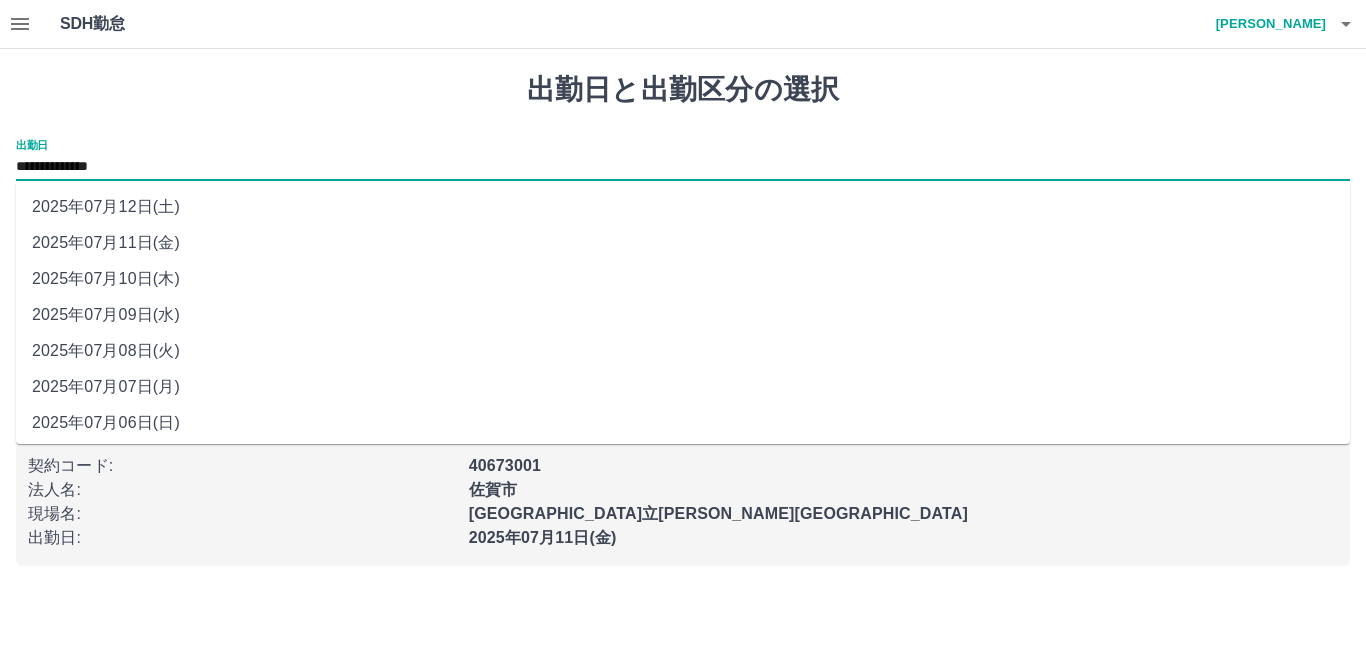 click on "**********" at bounding box center [683, 167] 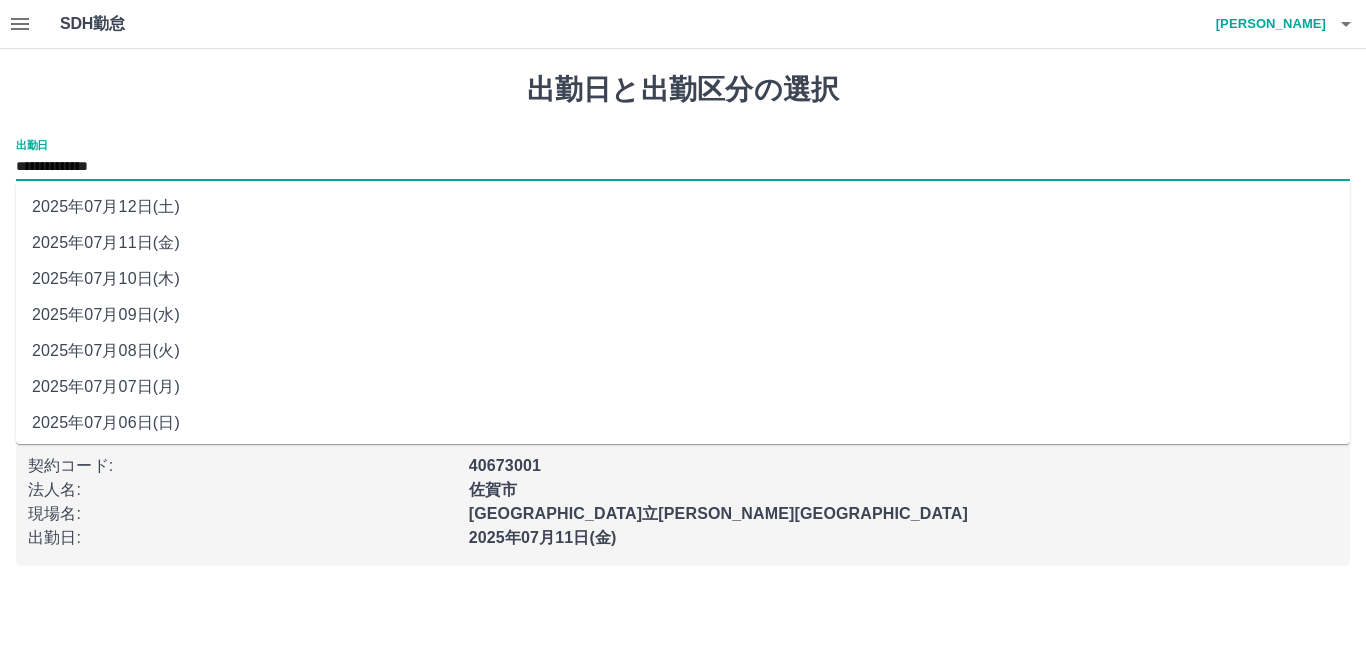 click on "2025年07月12日(土)" at bounding box center [683, 207] 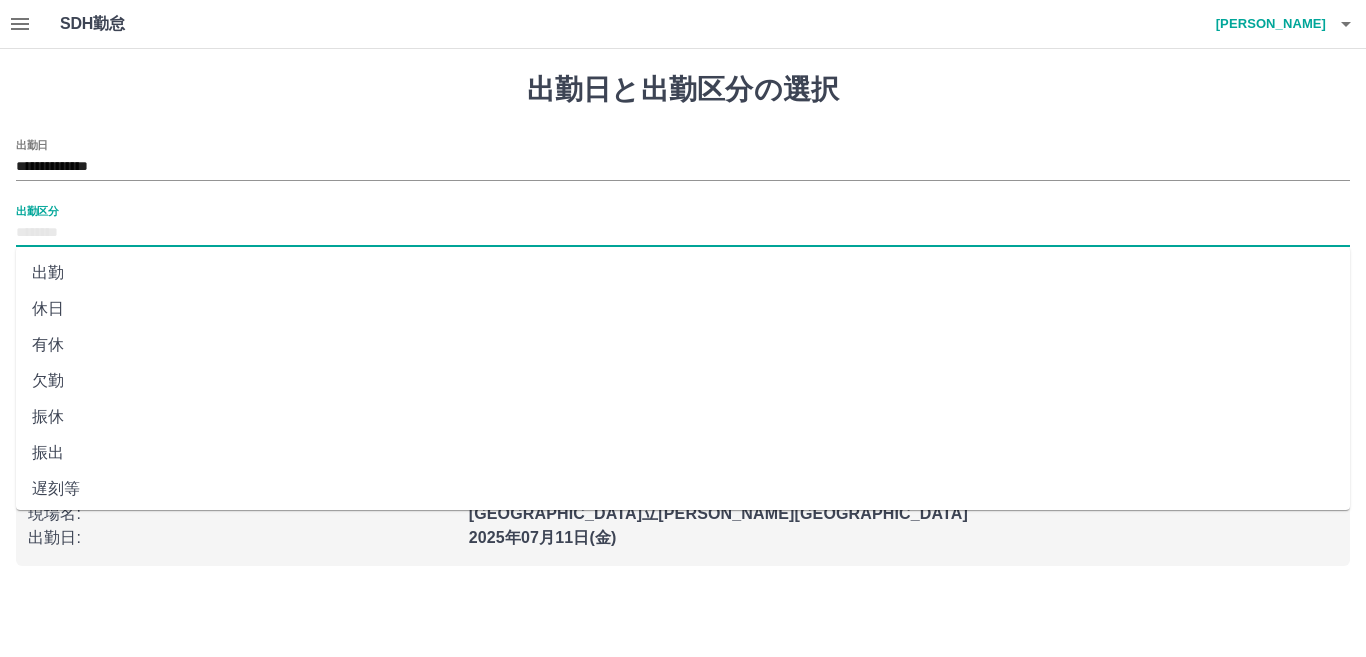 click on "出勤区分" at bounding box center [683, 233] 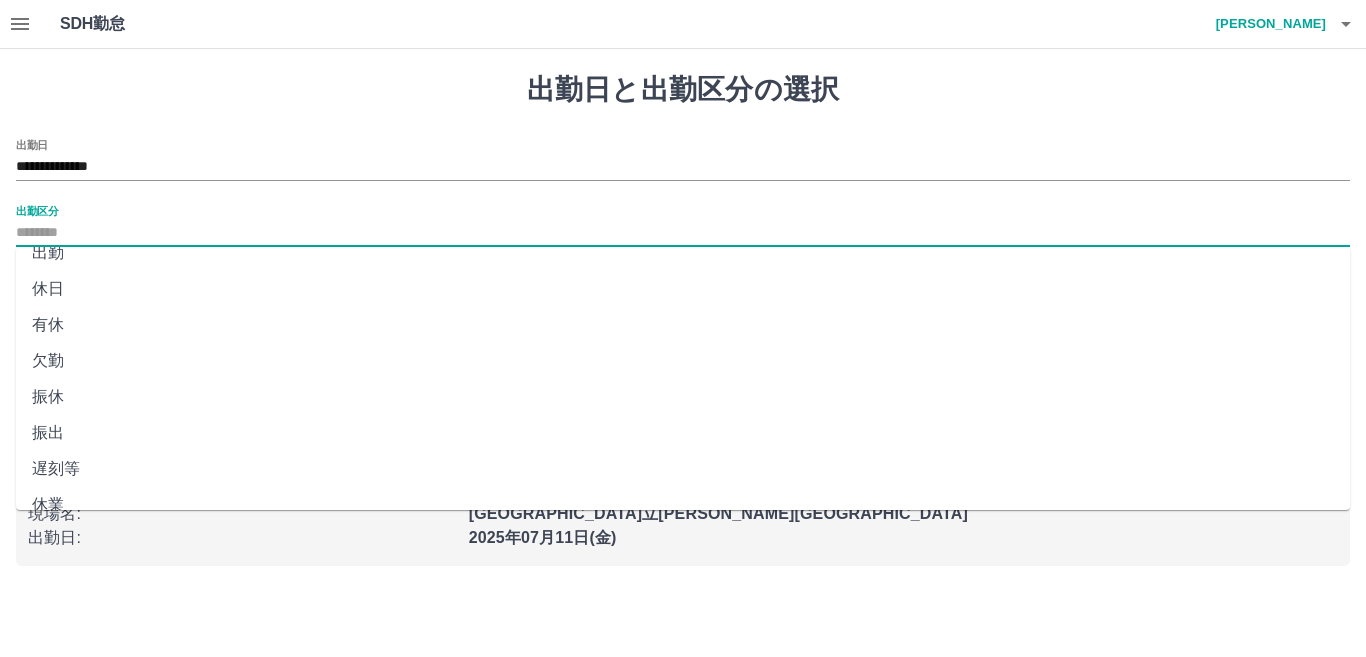 scroll, scrollTop: 0, scrollLeft: 0, axis: both 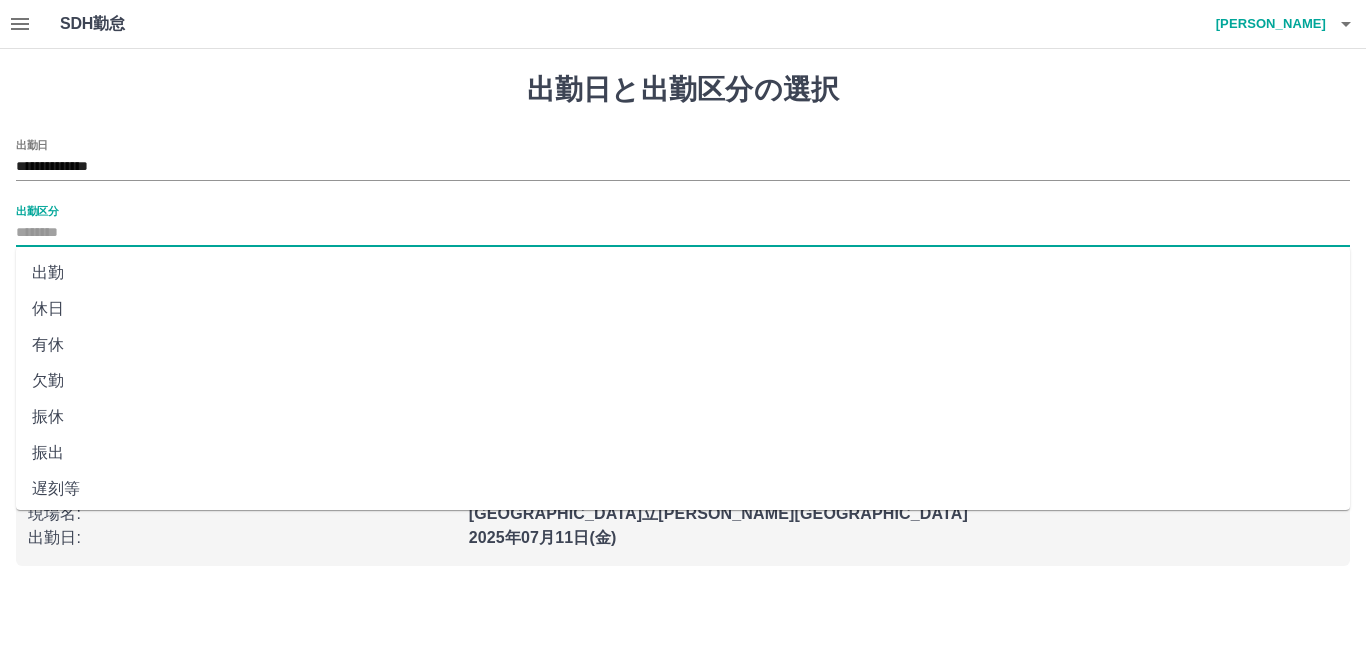 click on "休日" at bounding box center (683, 309) 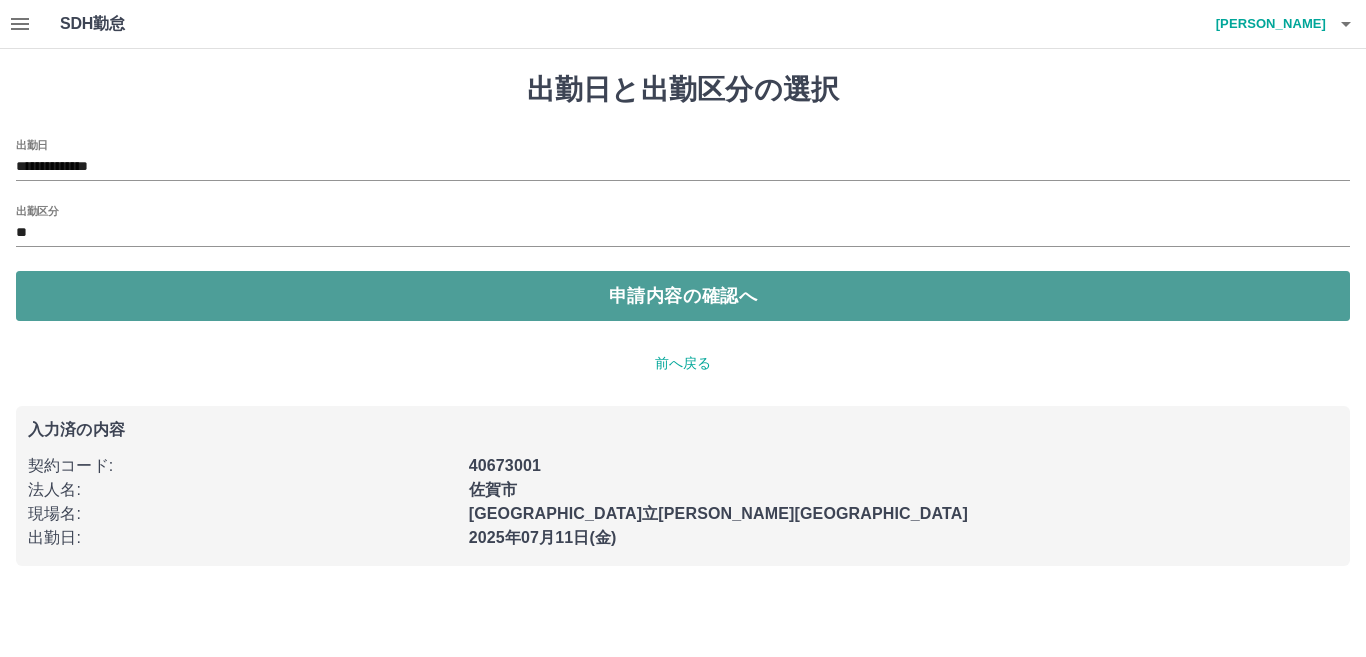 click on "申請内容の確認へ" at bounding box center (683, 296) 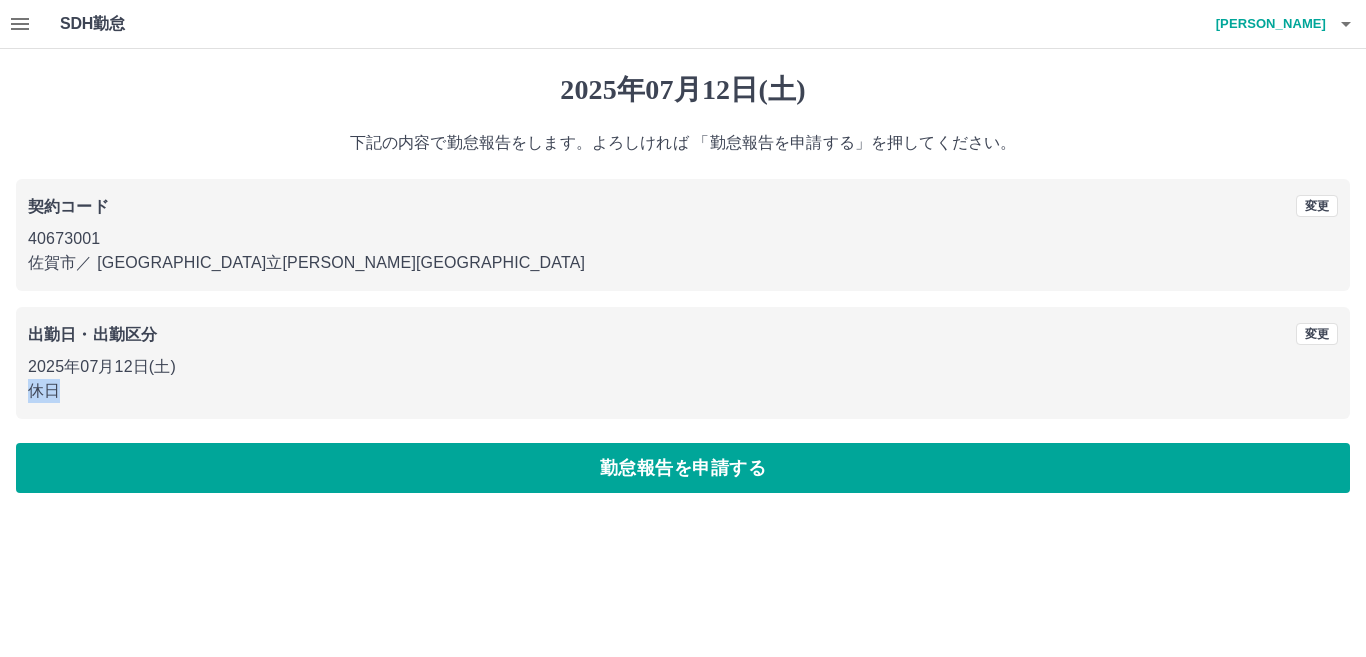 click on "2025年07月12日(土) 休日" at bounding box center [683, 379] 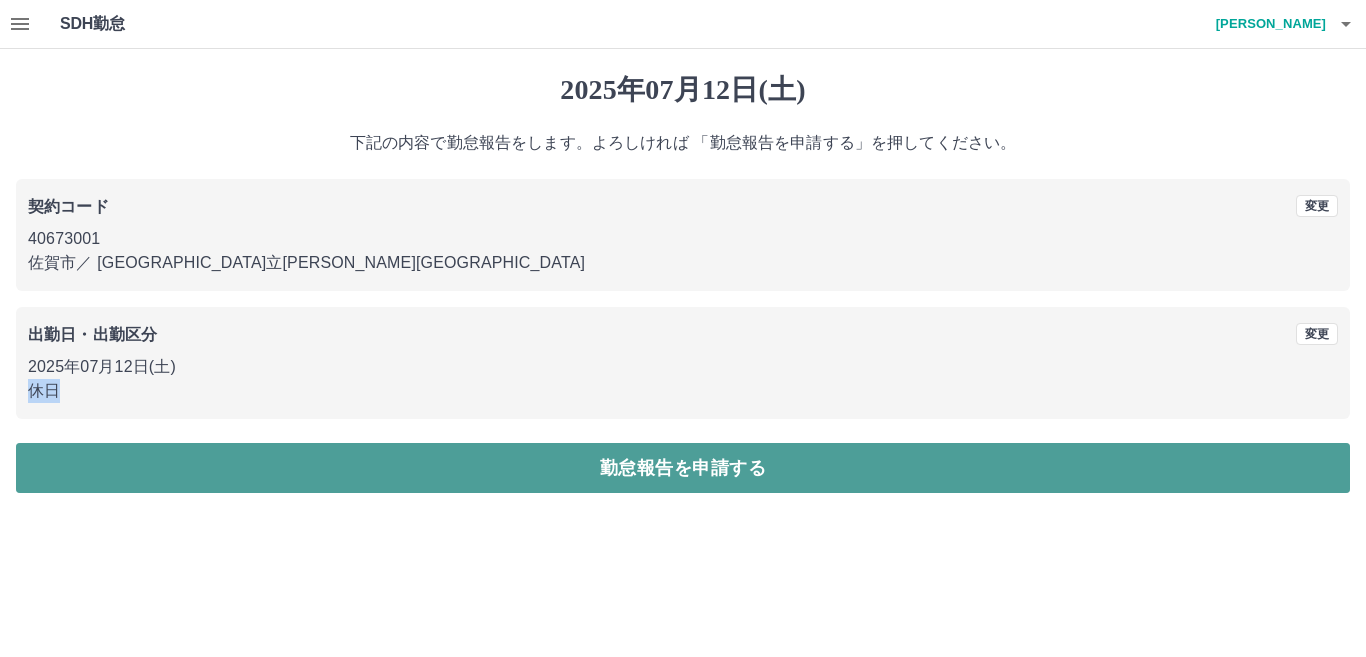 click on "勤怠報告を申請する" at bounding box center (683, 468) 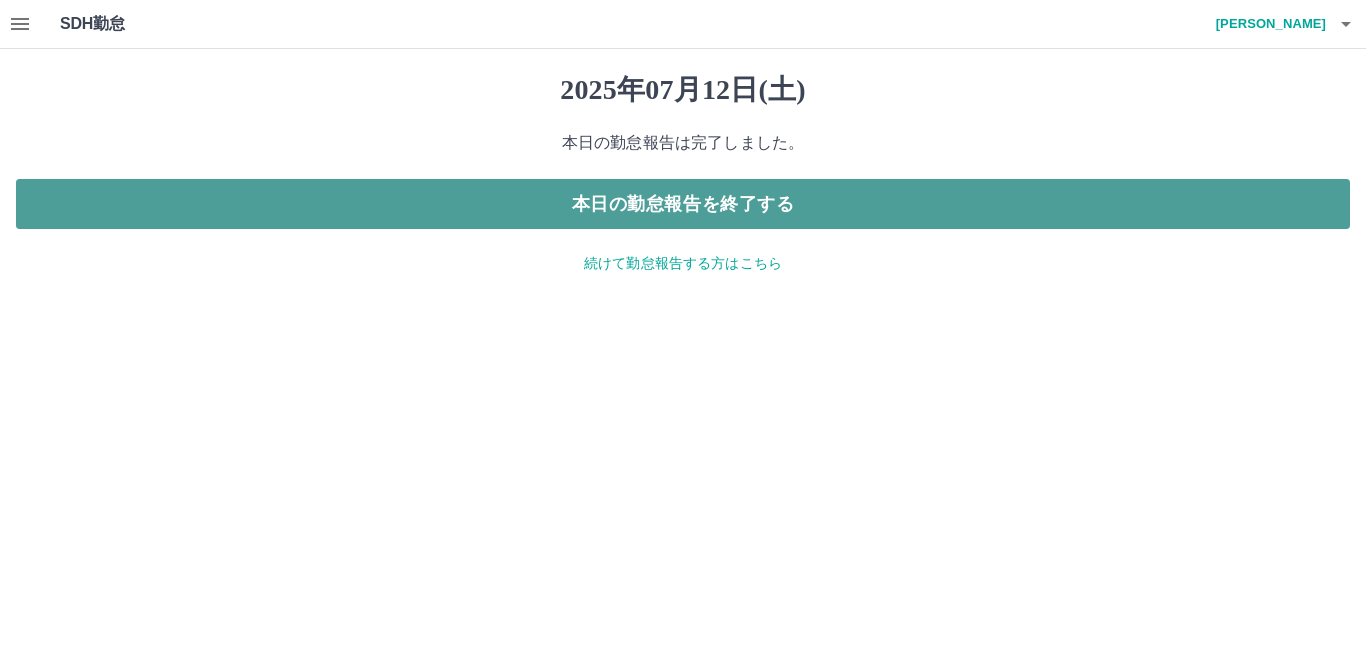 click on "本日の勤怠報告を終了する" at bounding box center [683, 204] 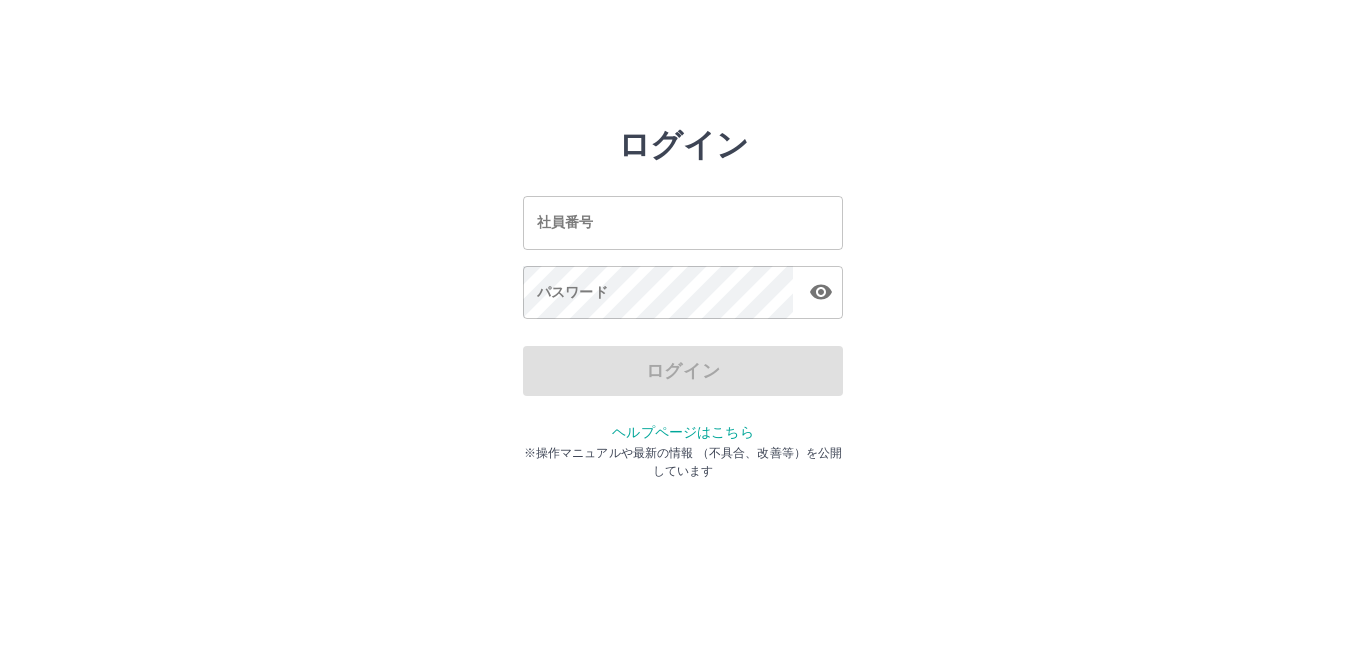 scroll, scrollTop: 0, scrollLeft: 0, axis: both 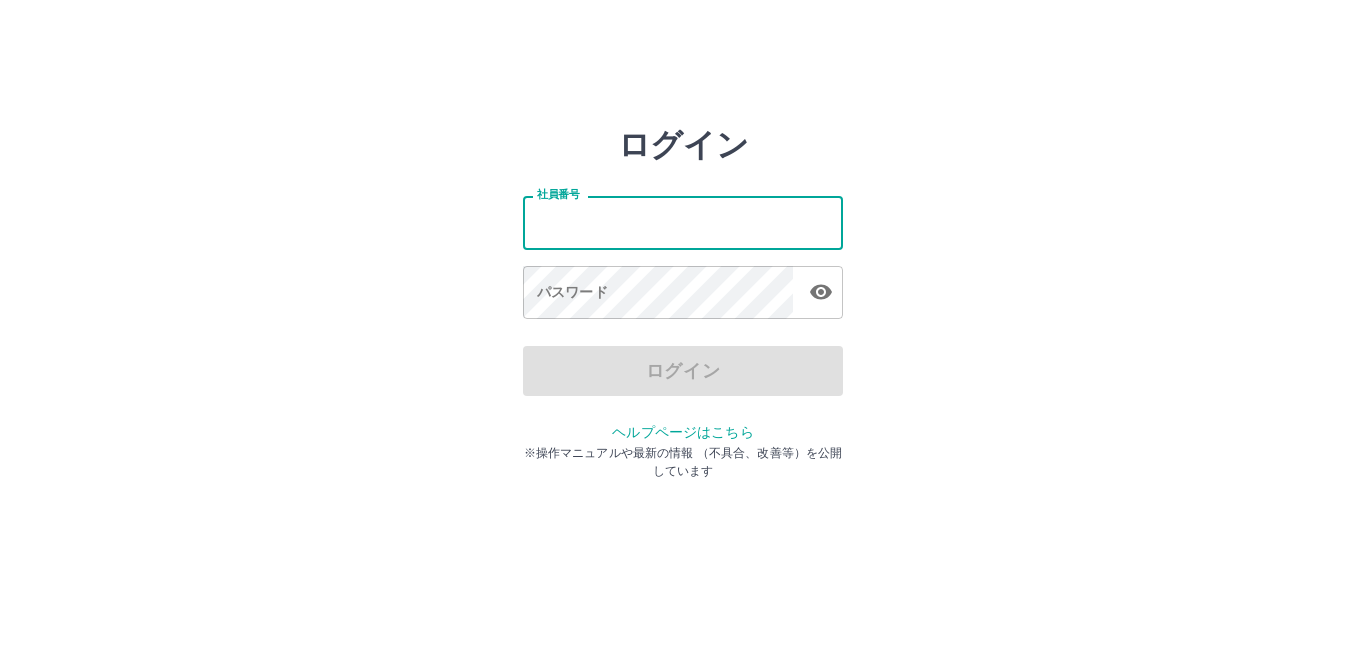 click on "社員番号" at bounding box center [683, 222] 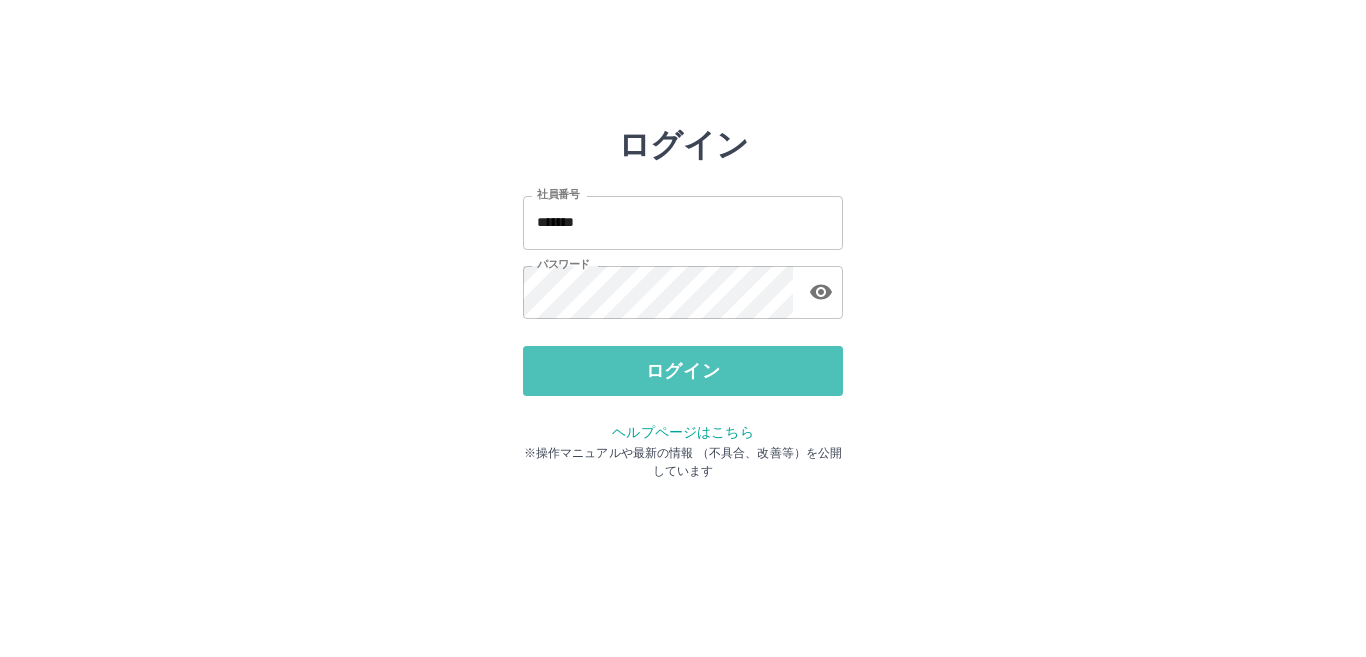 drag, startPoint x: 638, startPoint y: 376, endPoint x: 632, endPoint y: 365, distance: 12.529964 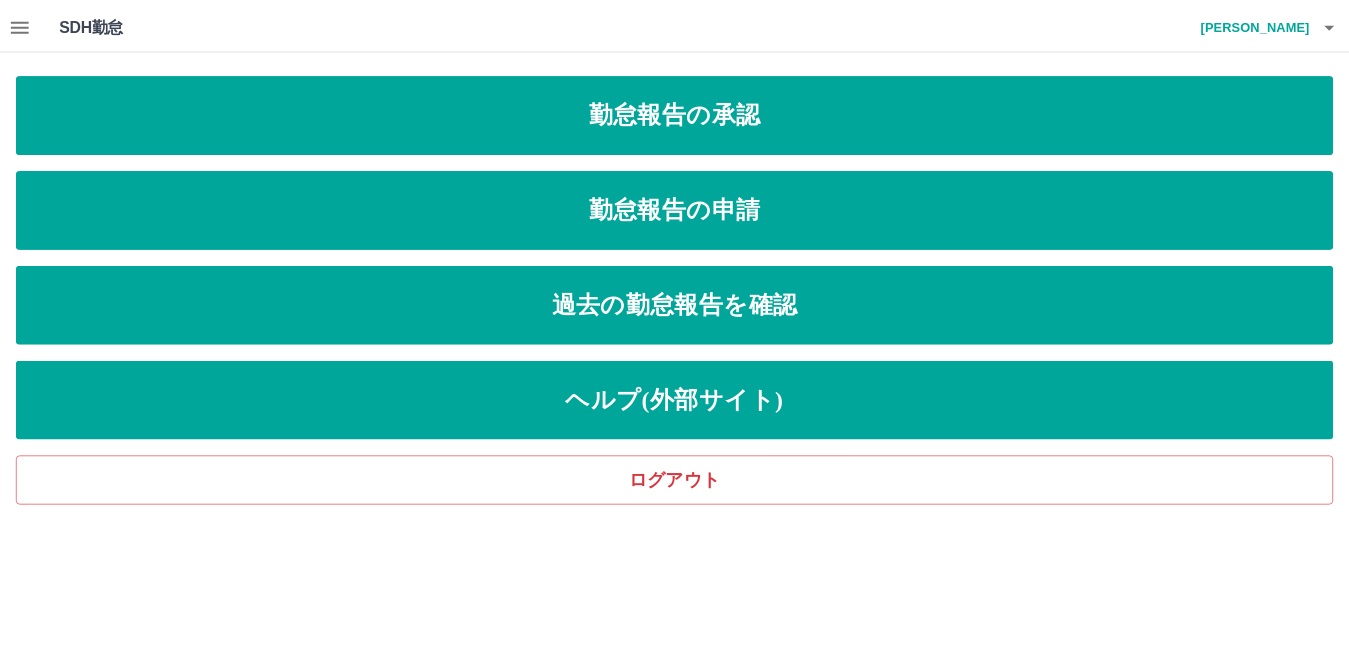 scroll, scrollTop: 0, scrollLeft: 0, axis: both 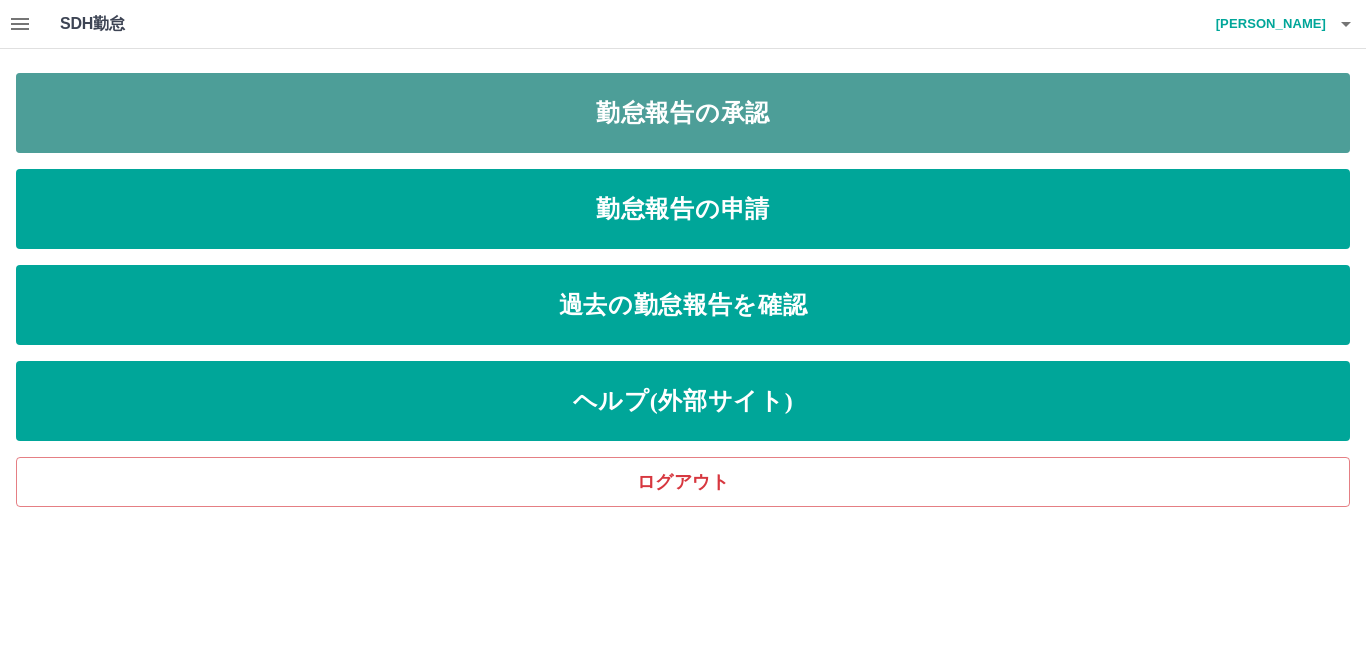 click on "勤怠報告の承認" at bounding box center (683, 113) 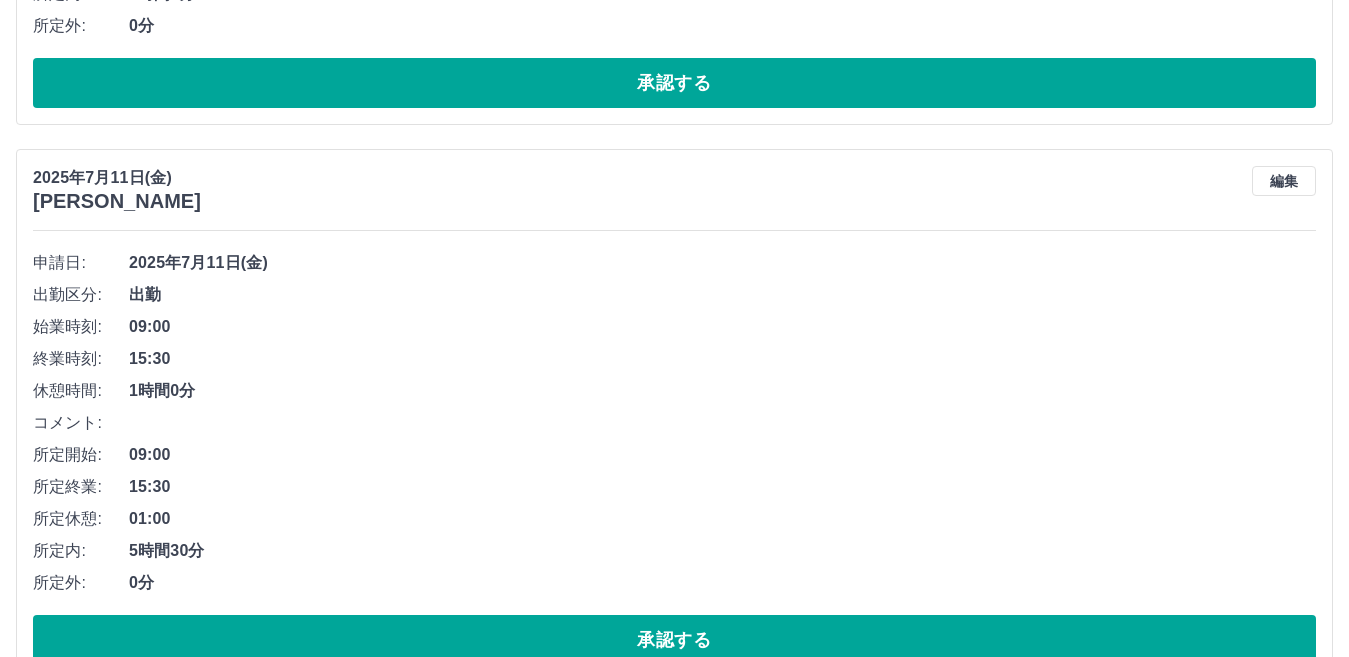 scroll, scrollTop: 5910, scrollLeft: 0, axis: vertical 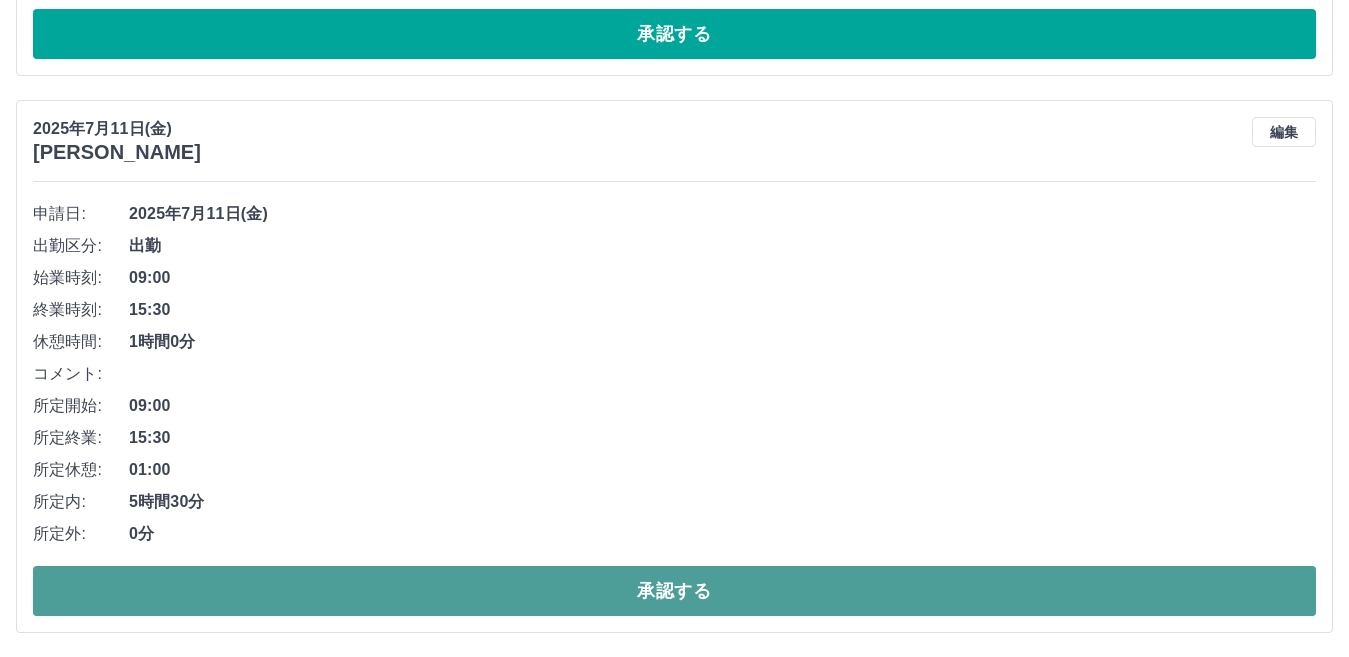 click on "承認する" at bounding box center [674, 591] 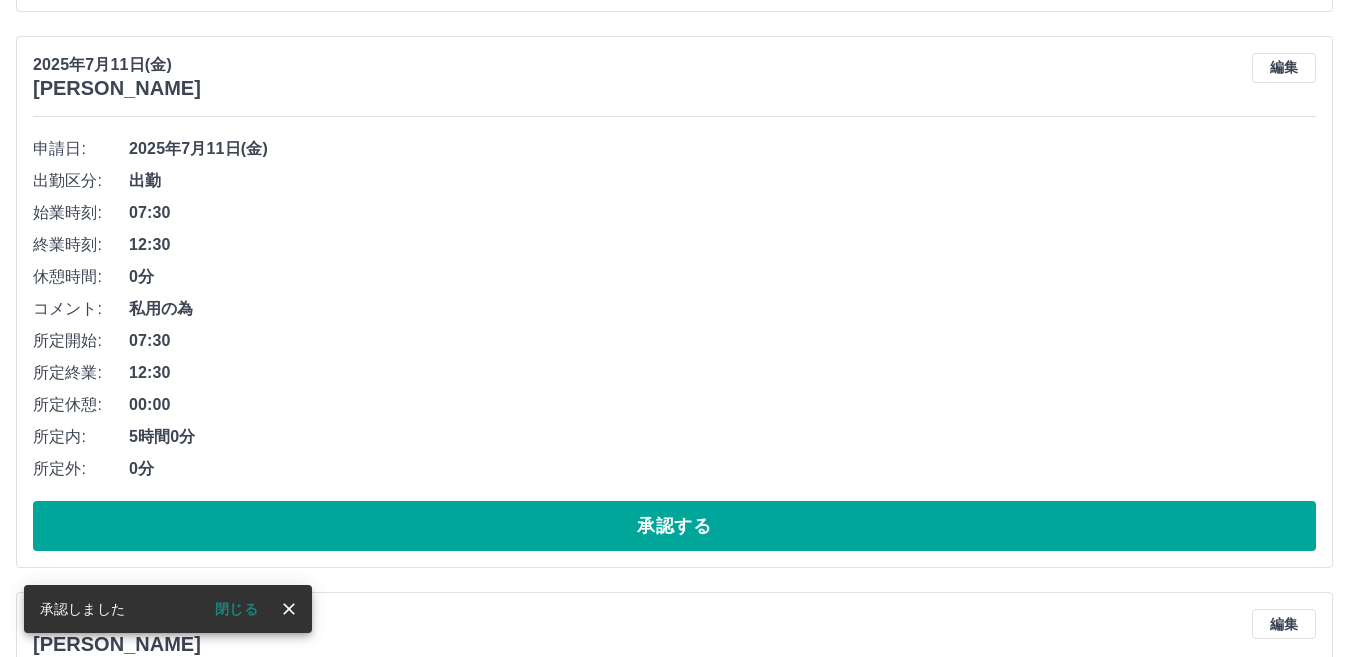 scroll, scrollTop: 4853, scrollLeft: 0, axis: vertical 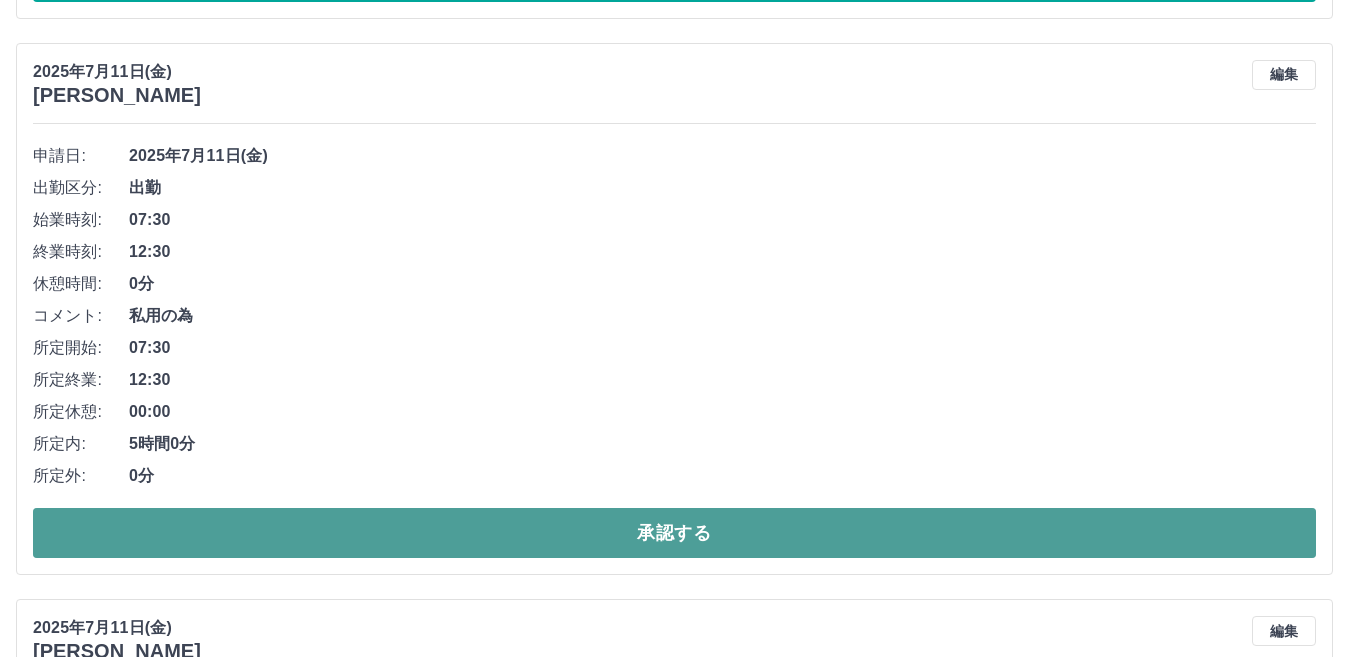 click on "承認する" at bounding box center (674, 533) 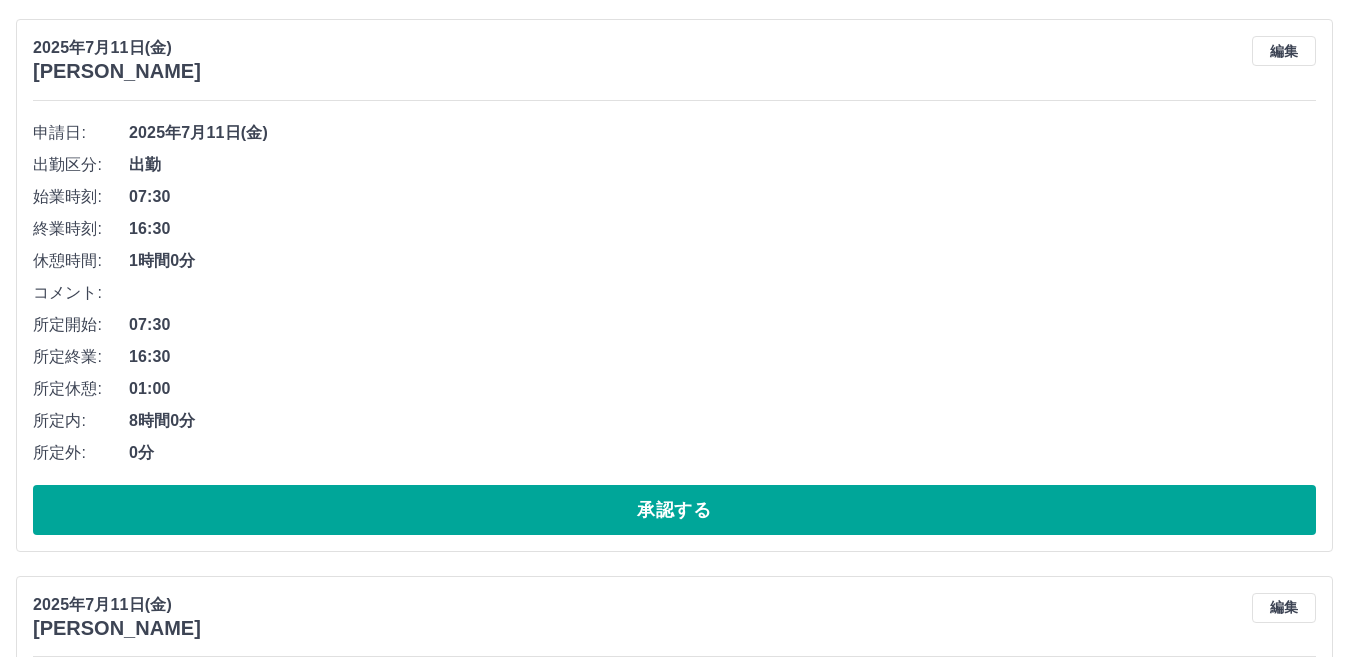 scroll, scrollTop: 4297, scrollLeft: 0, axis: vertical 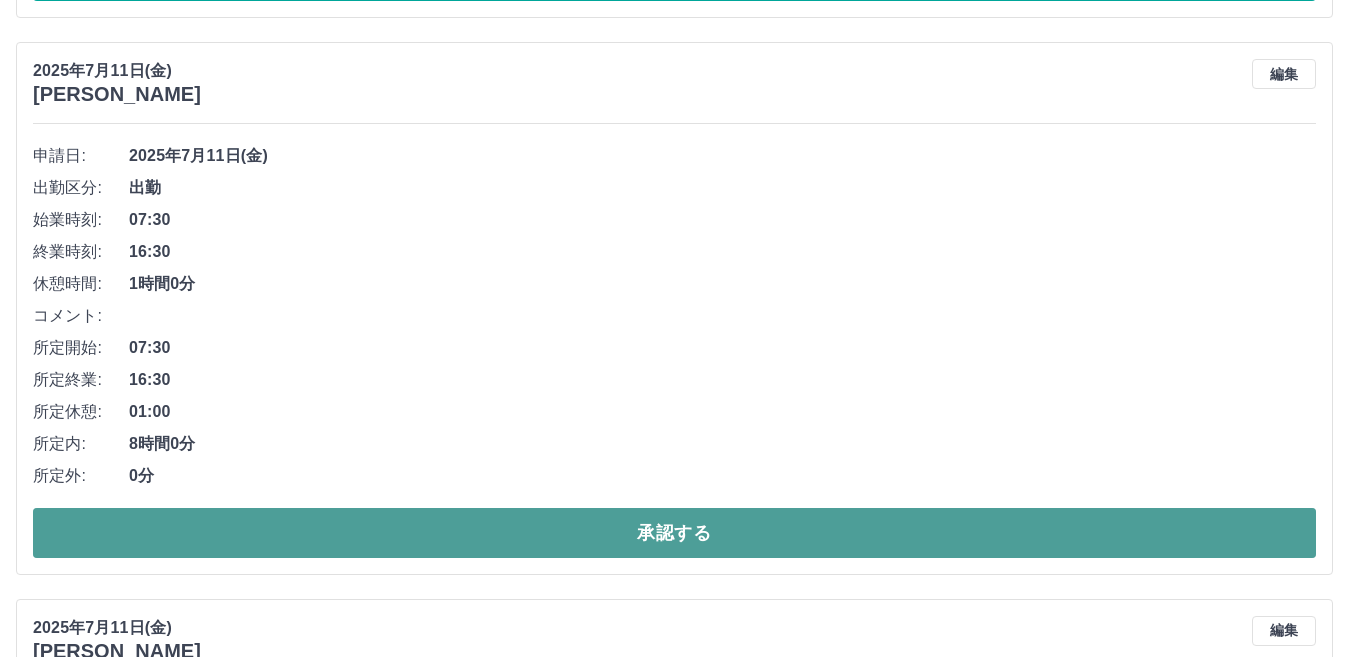 click on "承認する" at bounding box center (674, 533) 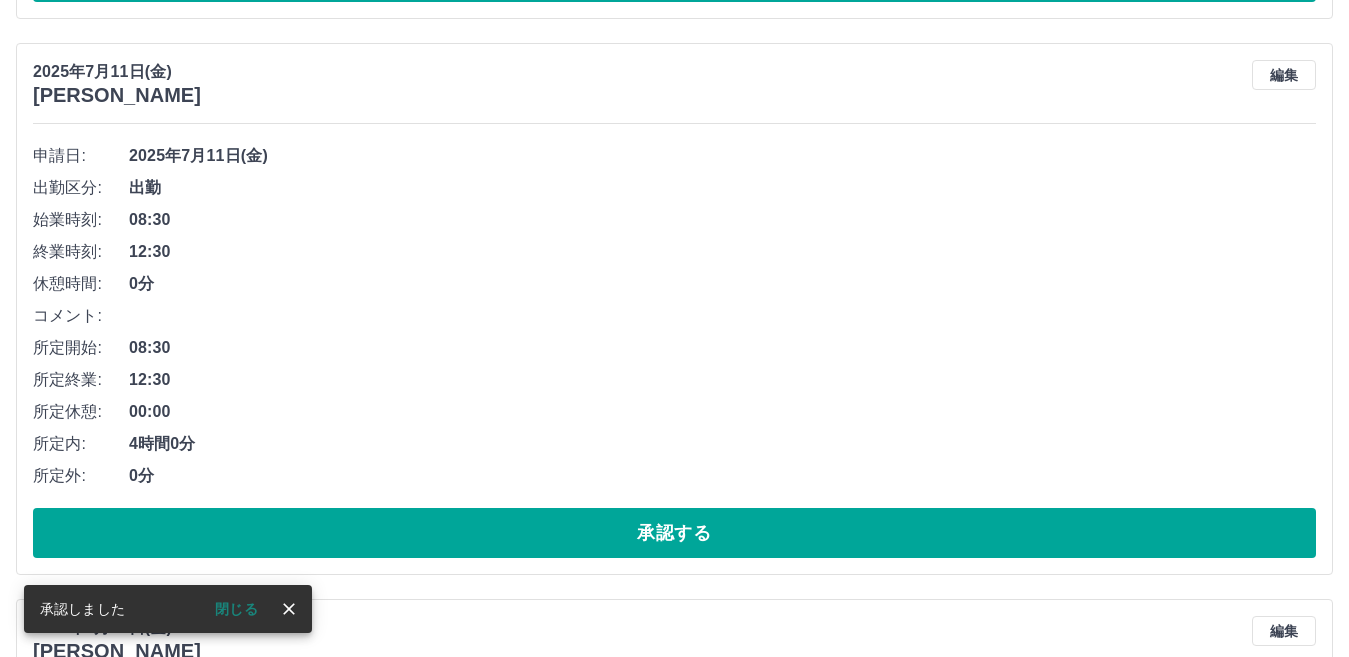 scroll, scrollTop: 3741, scrollLeft: 0, axis: vertical 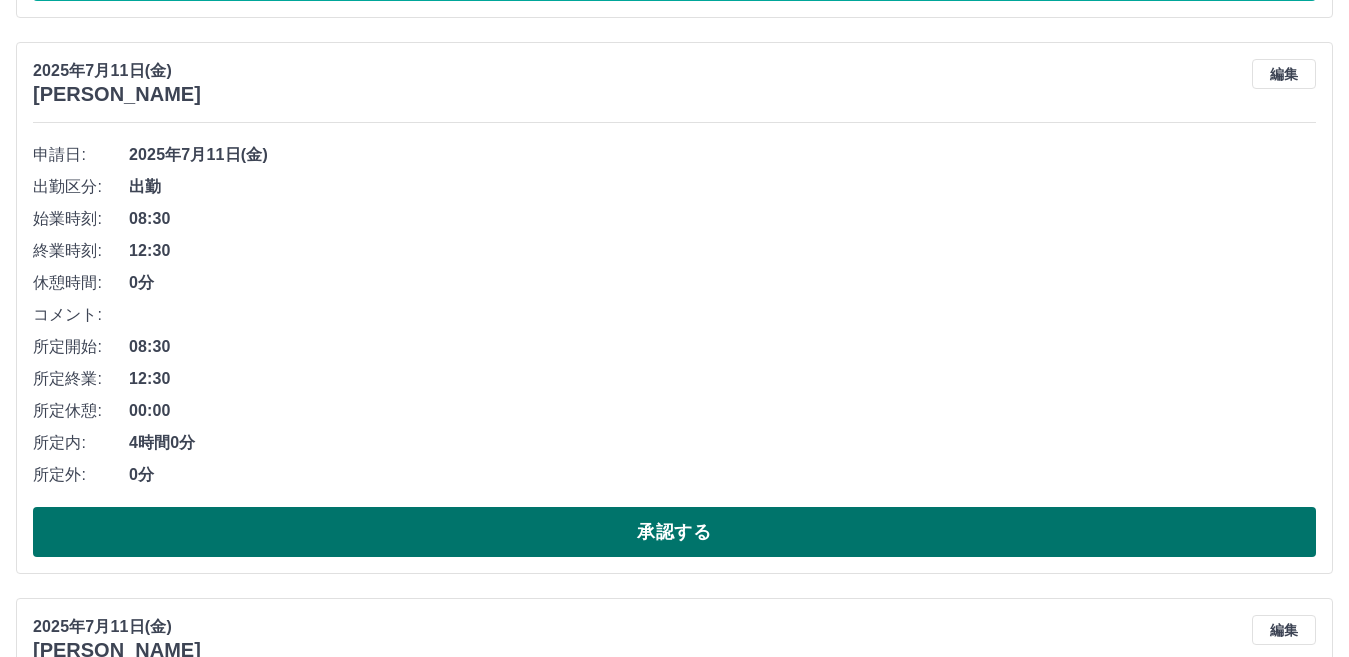 click on "承認する" at bounding box center [674, 532] 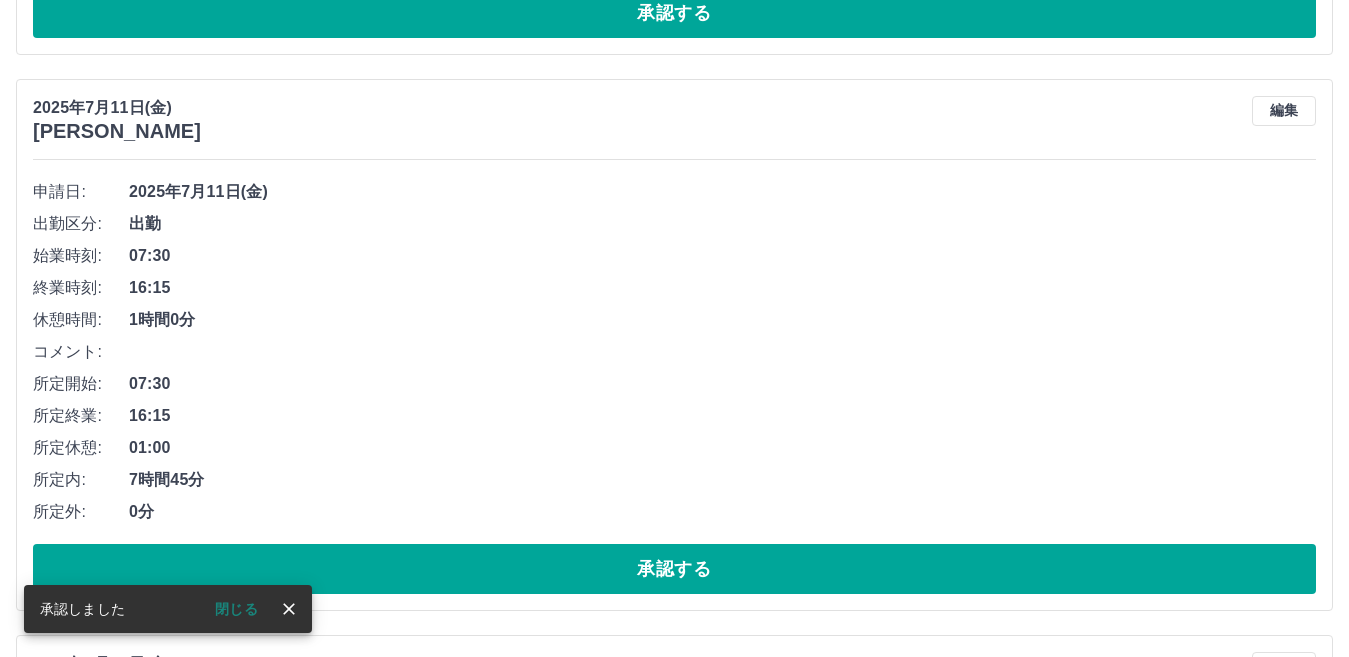 scroll, scrollTop: 3184, scrollLeft: 0, axis: vertical 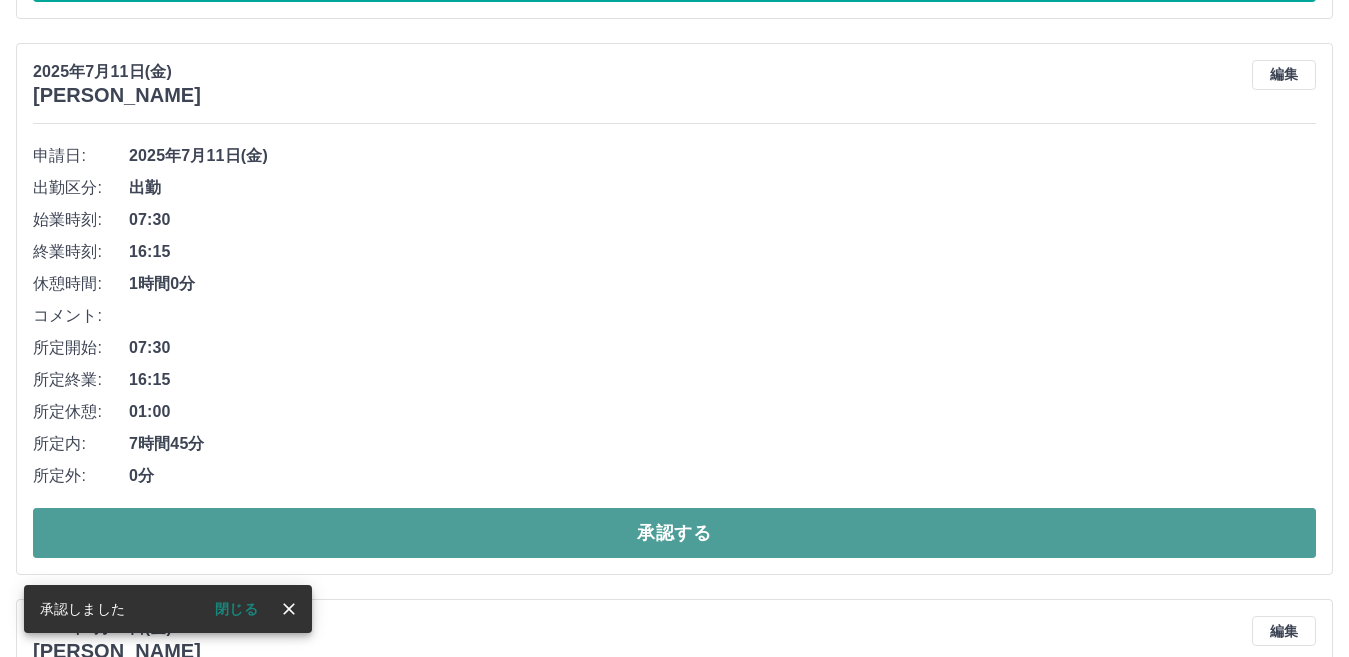 click on "承認する" at bounding box center (674, 533) 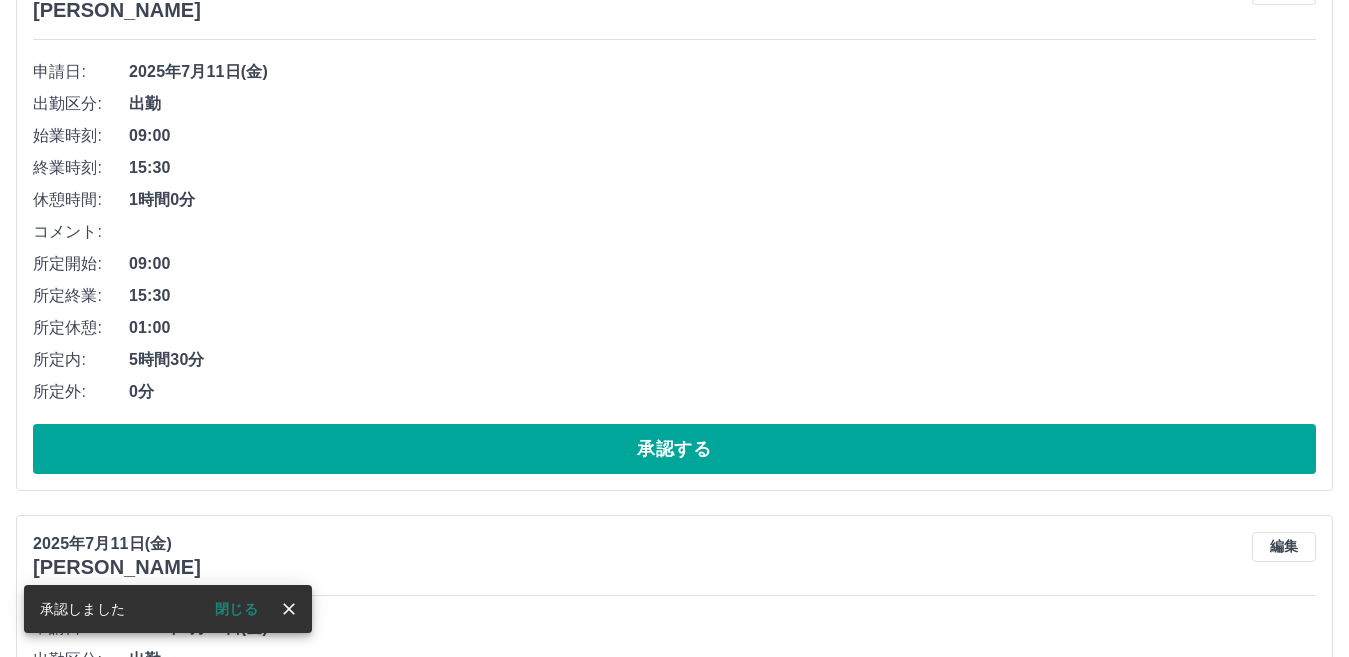 scroll, scrollTop: 2728, scrollLeft: 0, axis: vertical 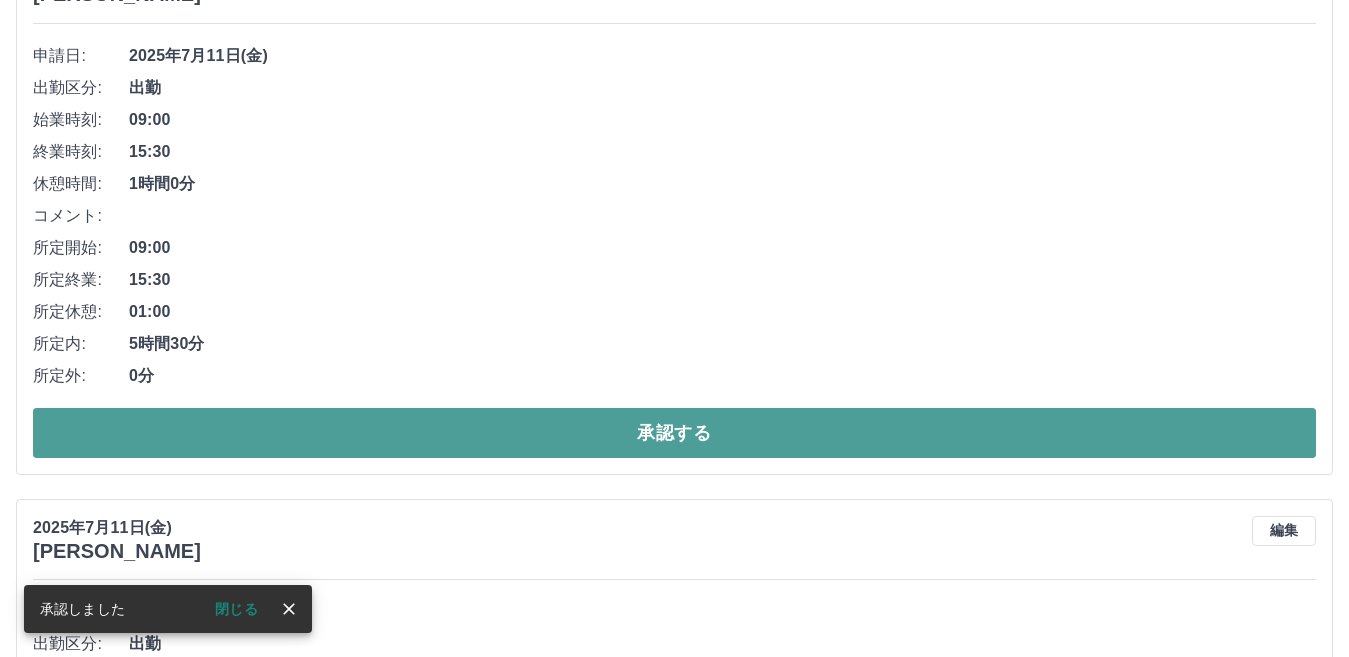 click on "承認する" at bounding box center (674, 433) 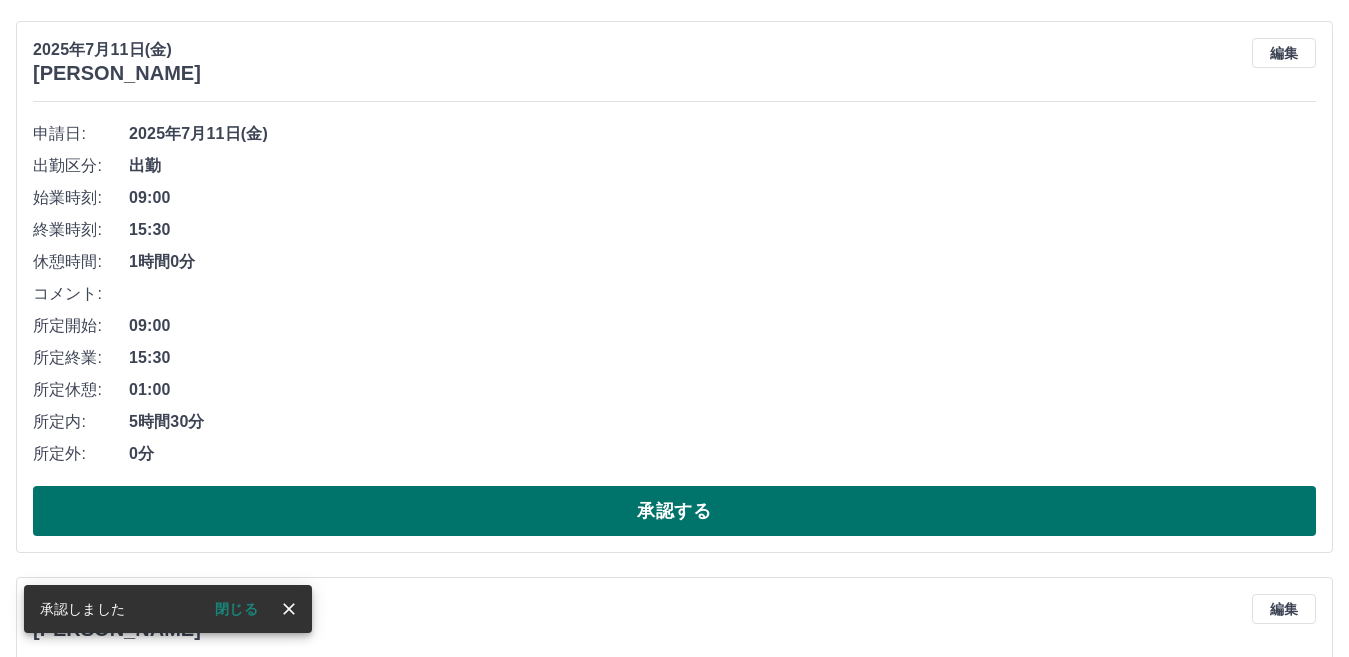 scroll, scrollTop: 2071, scrollLeft: 0, axis: vertical 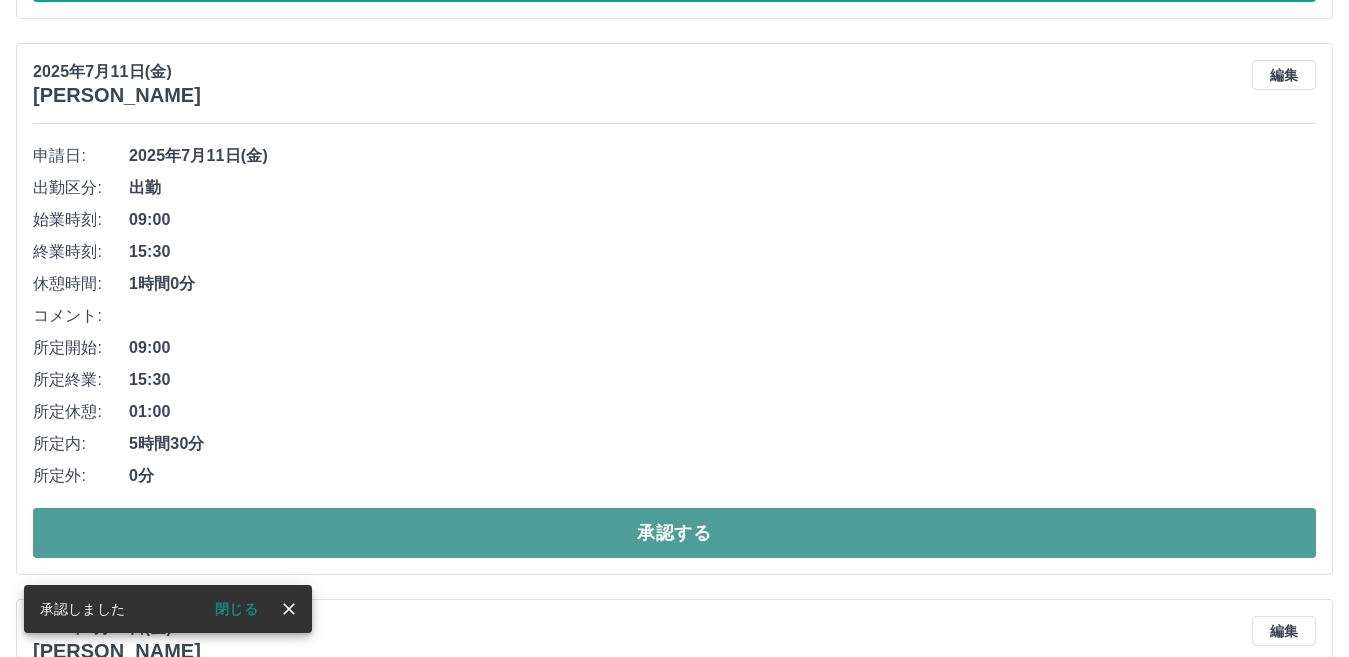 click on "承認する" at bounding box center [674, 533] 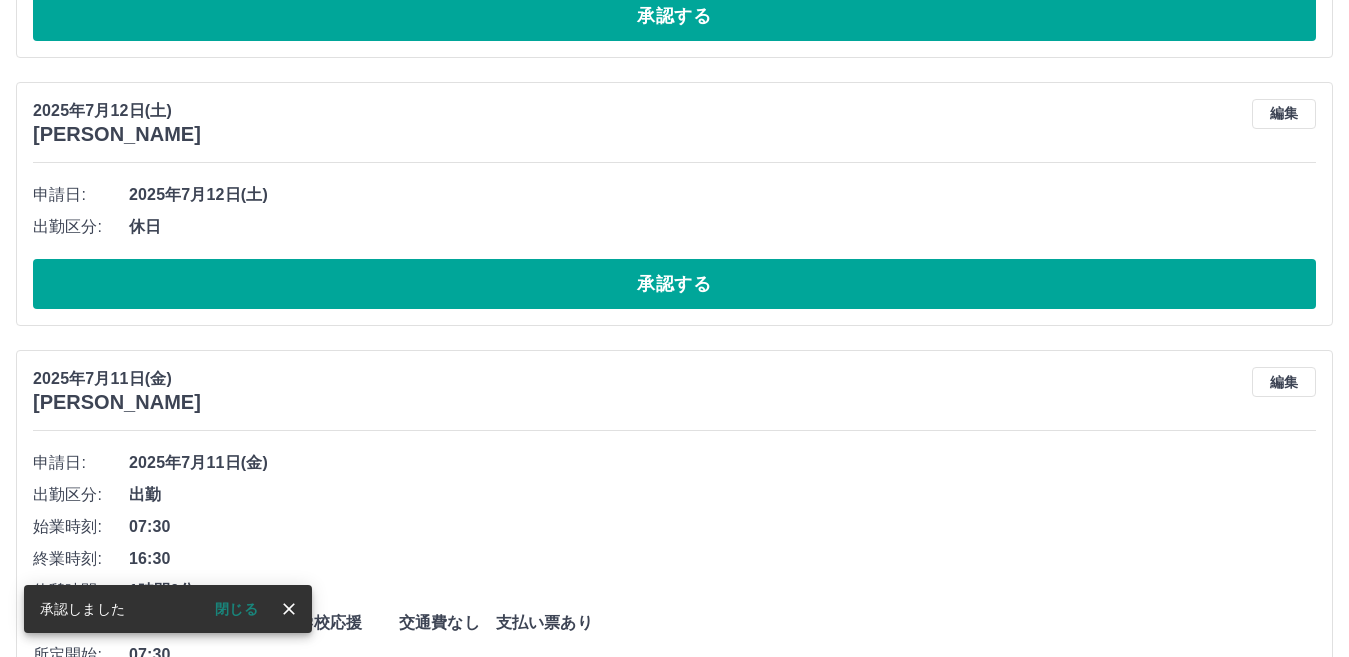 scroll, scrollTop: 1715, scrollLeft: 0, axis: vertical 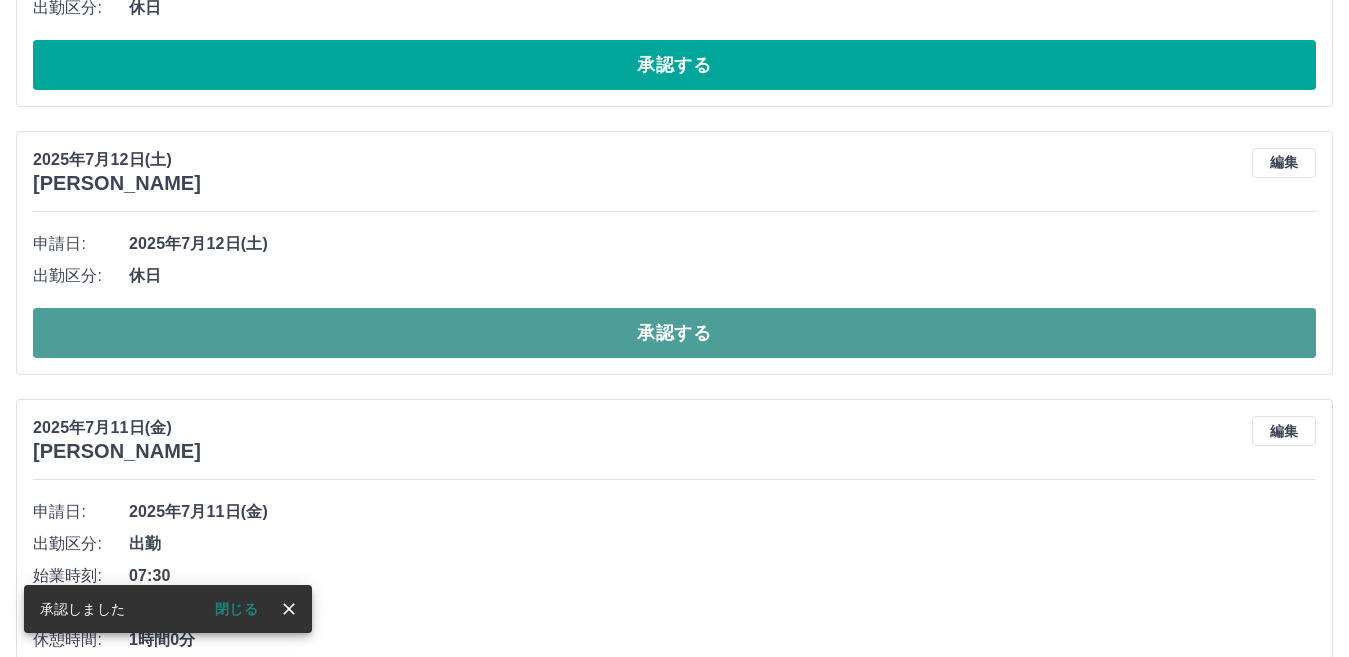 click on "承認する" at bounding box center [674, 333] 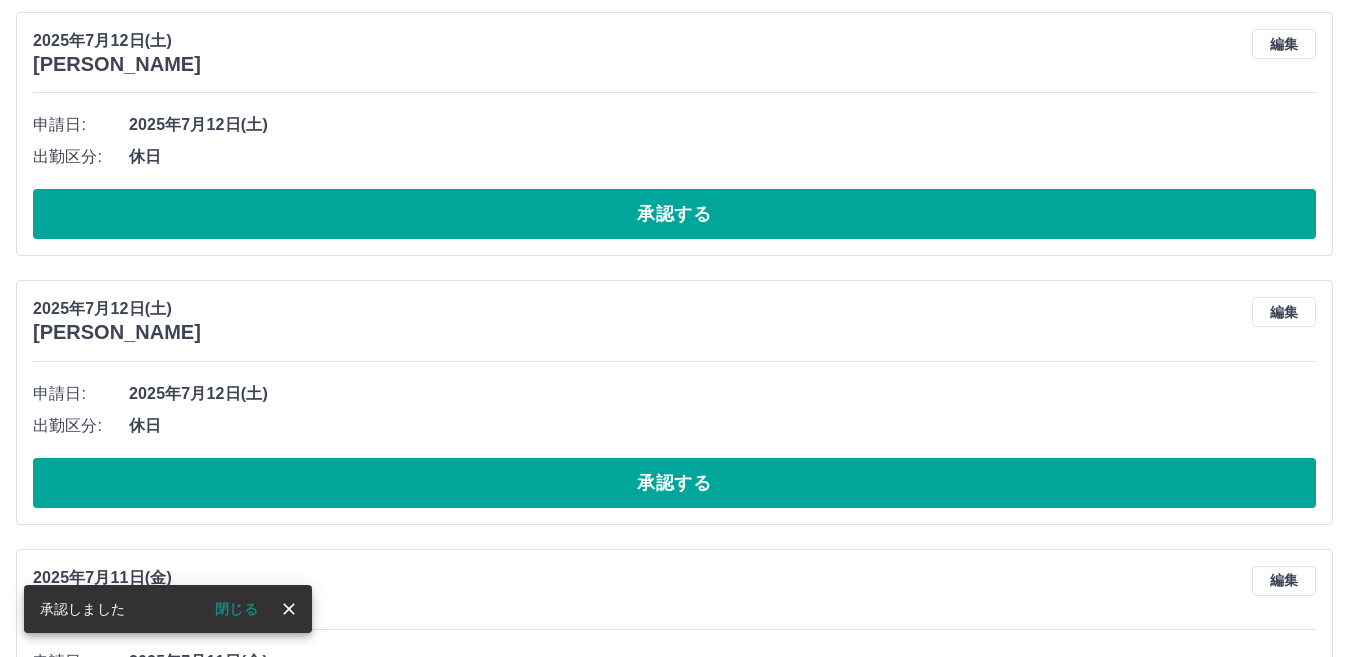scroll, scrollTop: 1515, scrollLeft: 0, axis: vertical 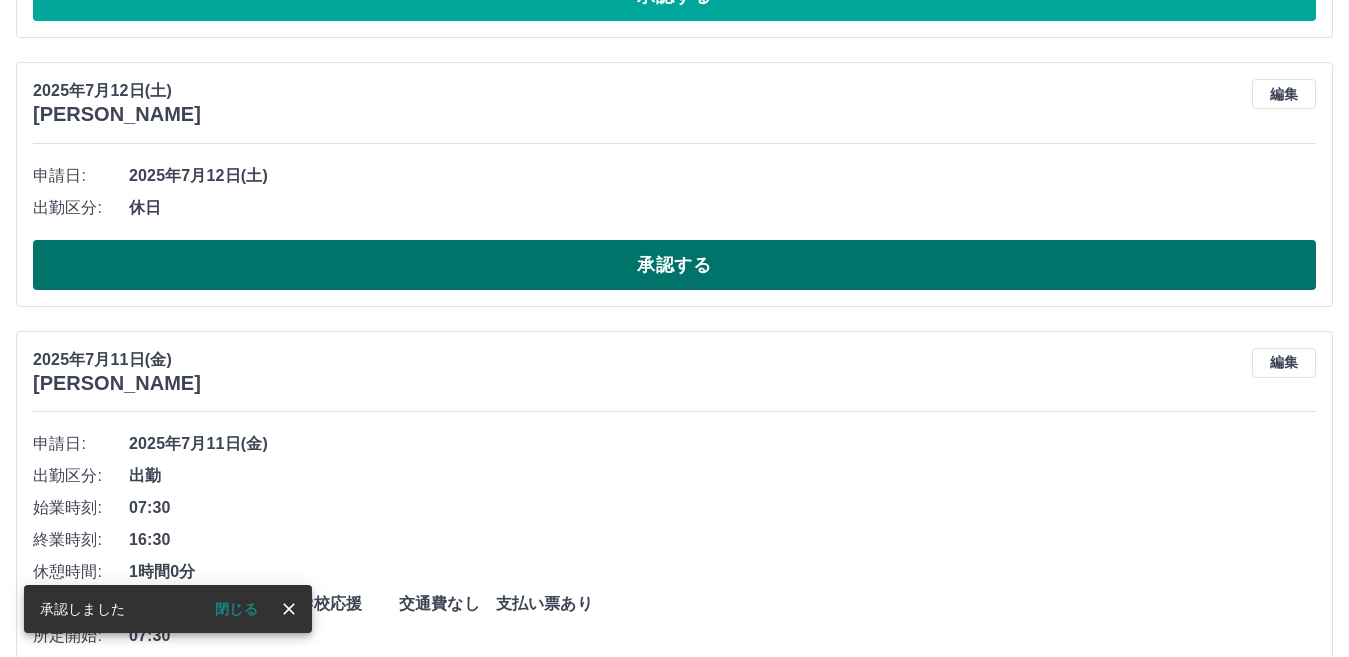 click on "承認する" at bounding box center (674, 265) 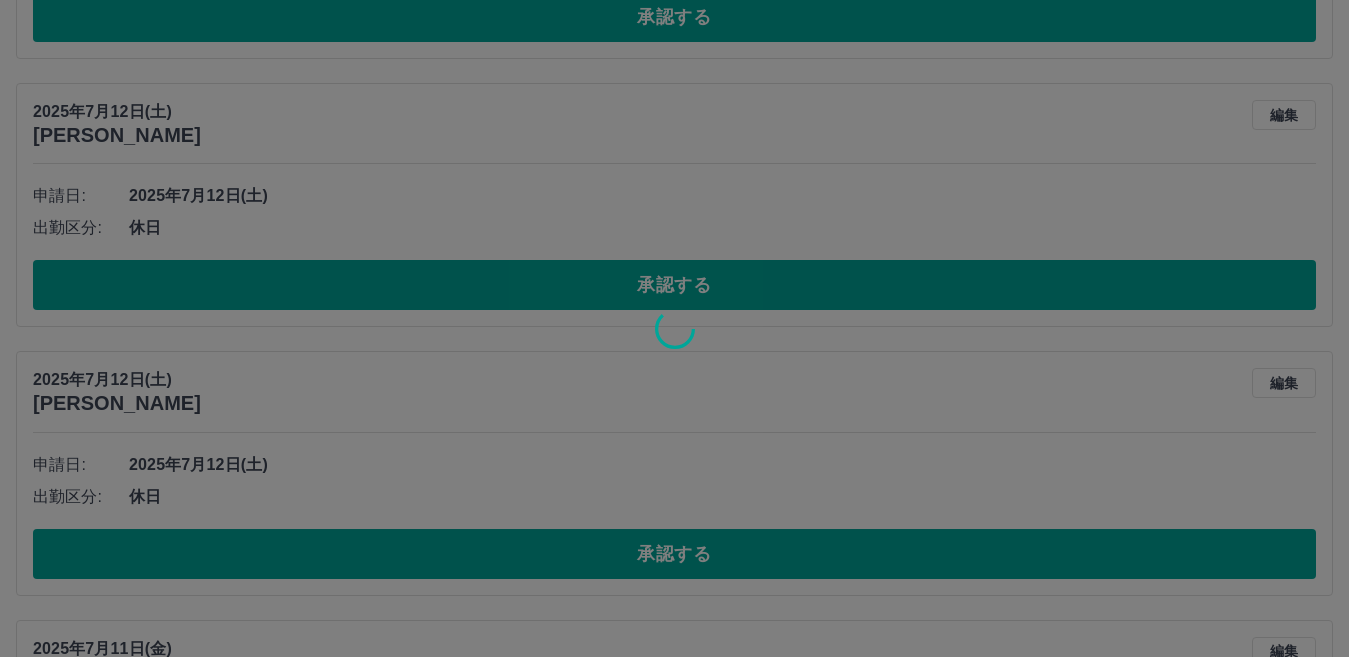 scroll, scrollTop: 1215, scrollLeft: 0, axis: vertical 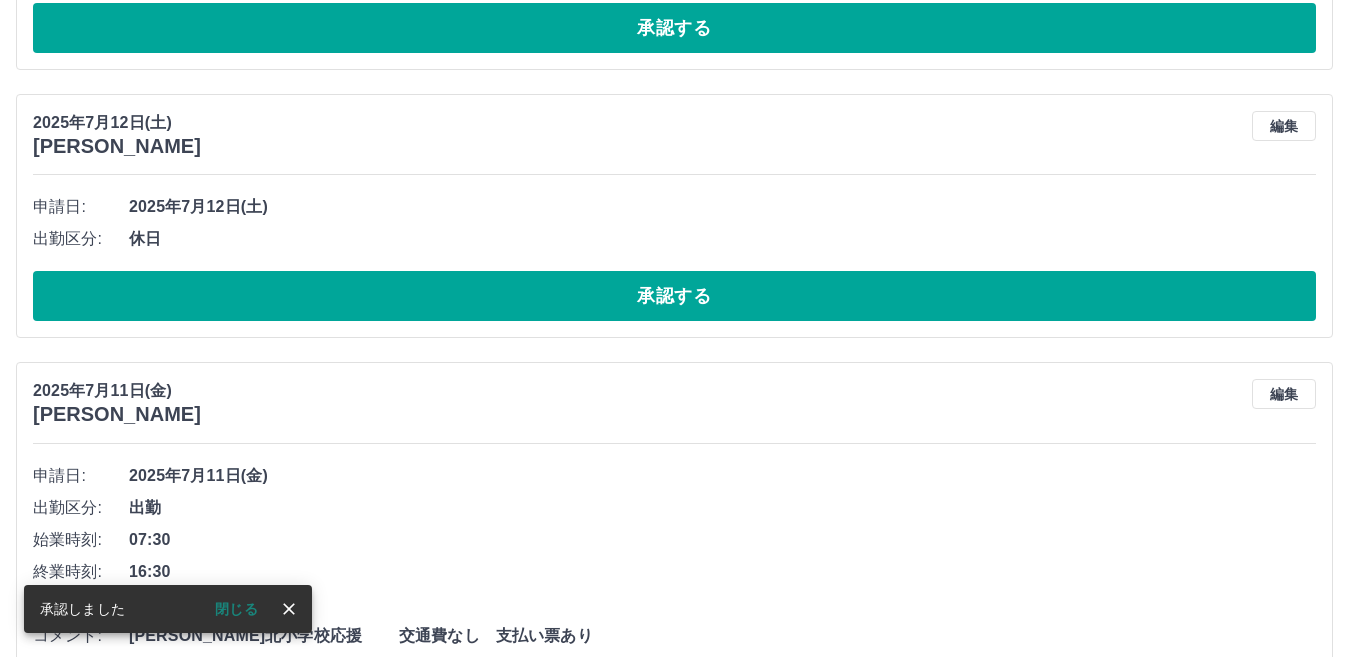 click on "承認する" at bounding box center (674, 296) 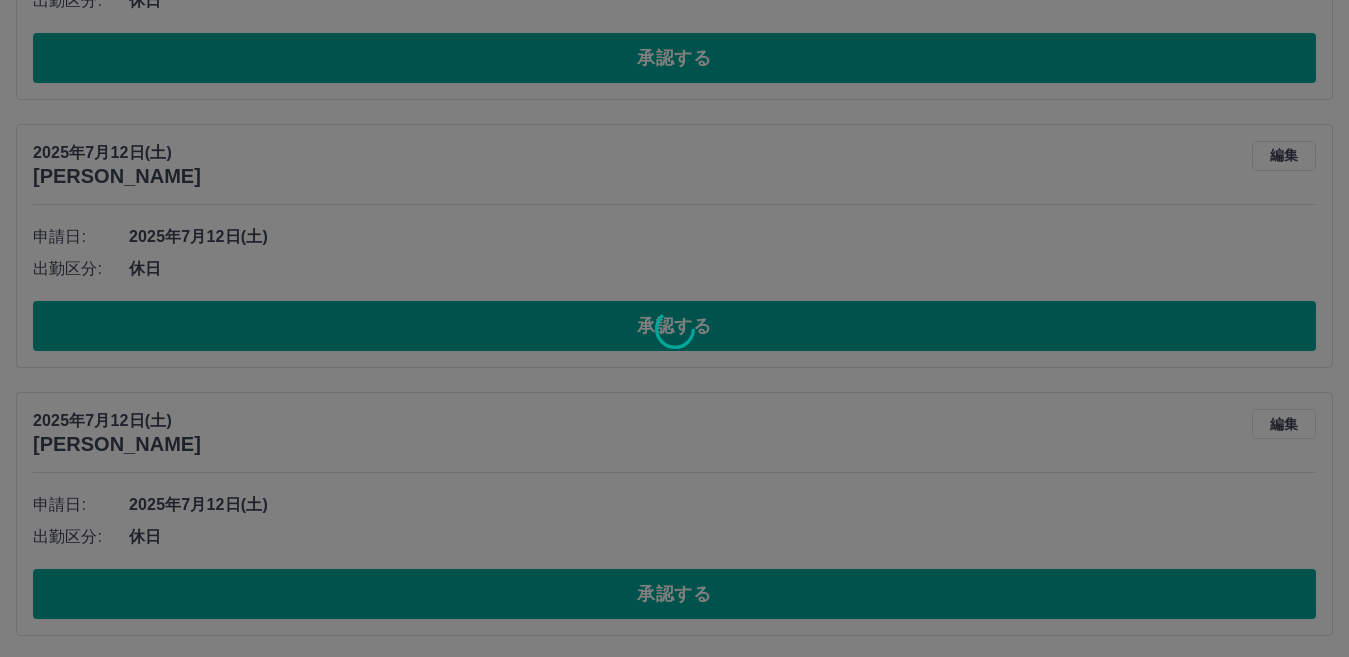 scroll, scrollTop: 915, scrollLeft: 0, axis: vertical 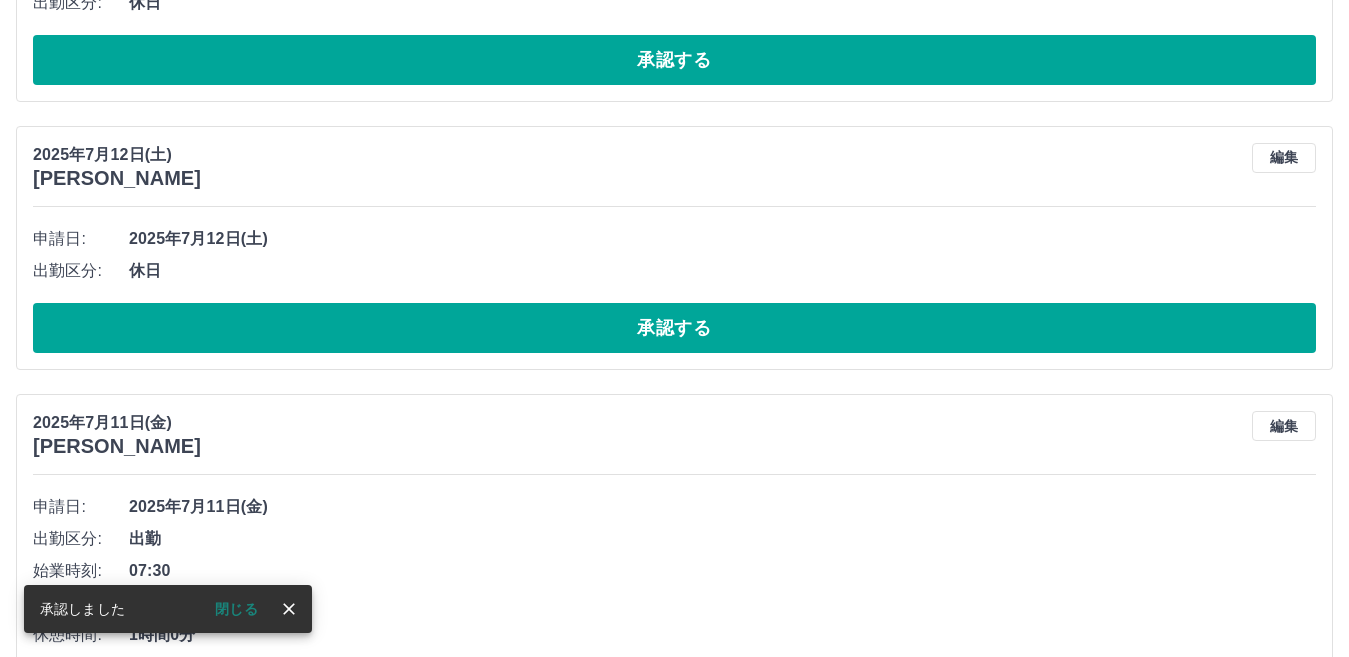 click on "承認する" at bounding box center (674, 328) 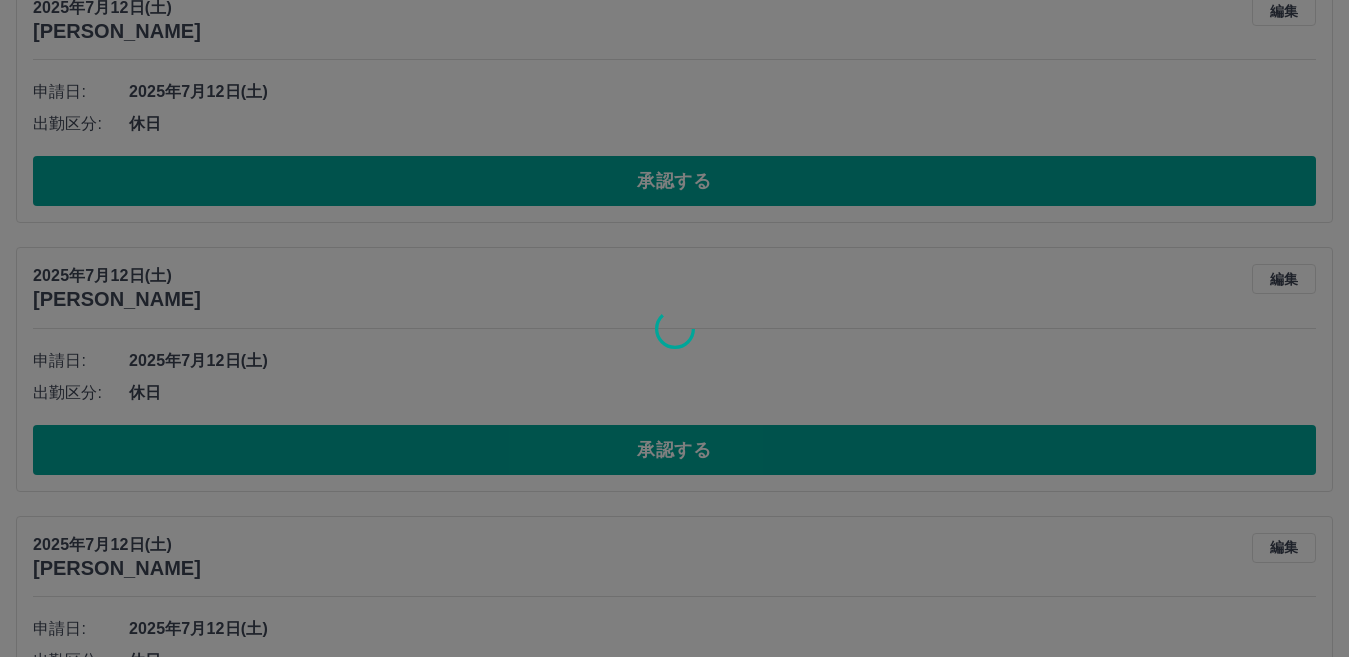 scroll, scrollTop: 515, scrollLeft: 0, axis: vertical 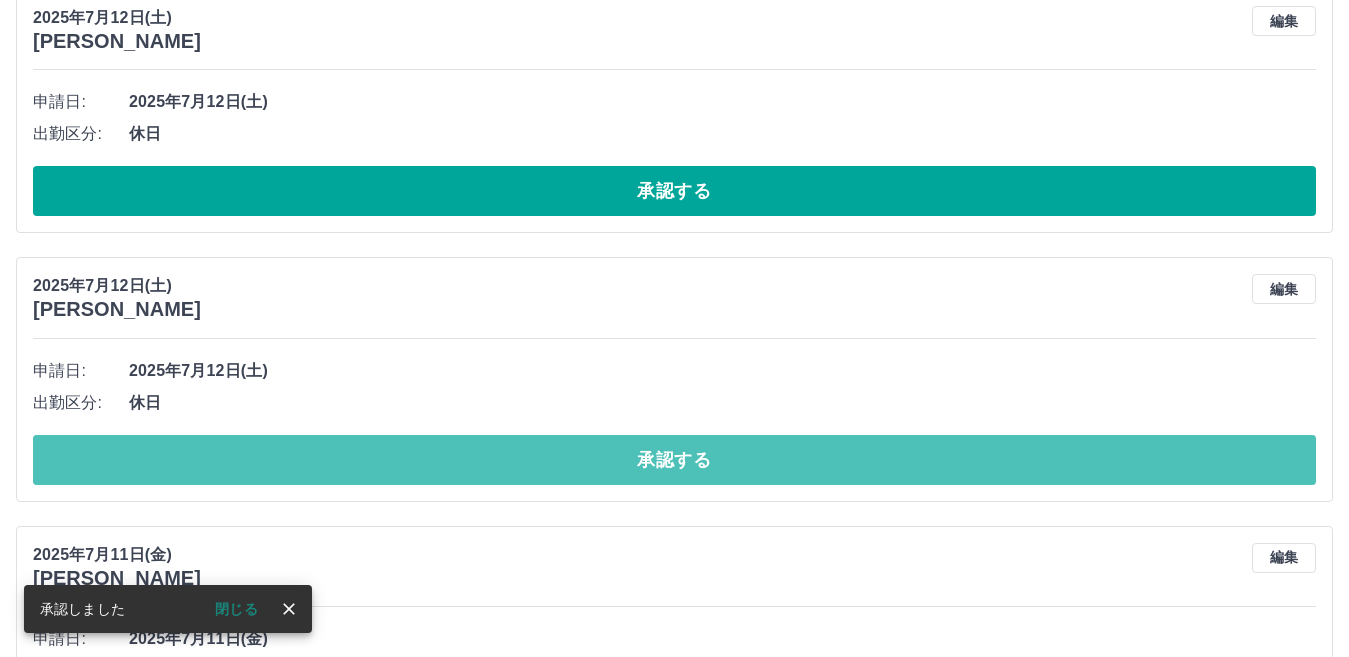 click on "承認する" at bounding box center (674, 460) 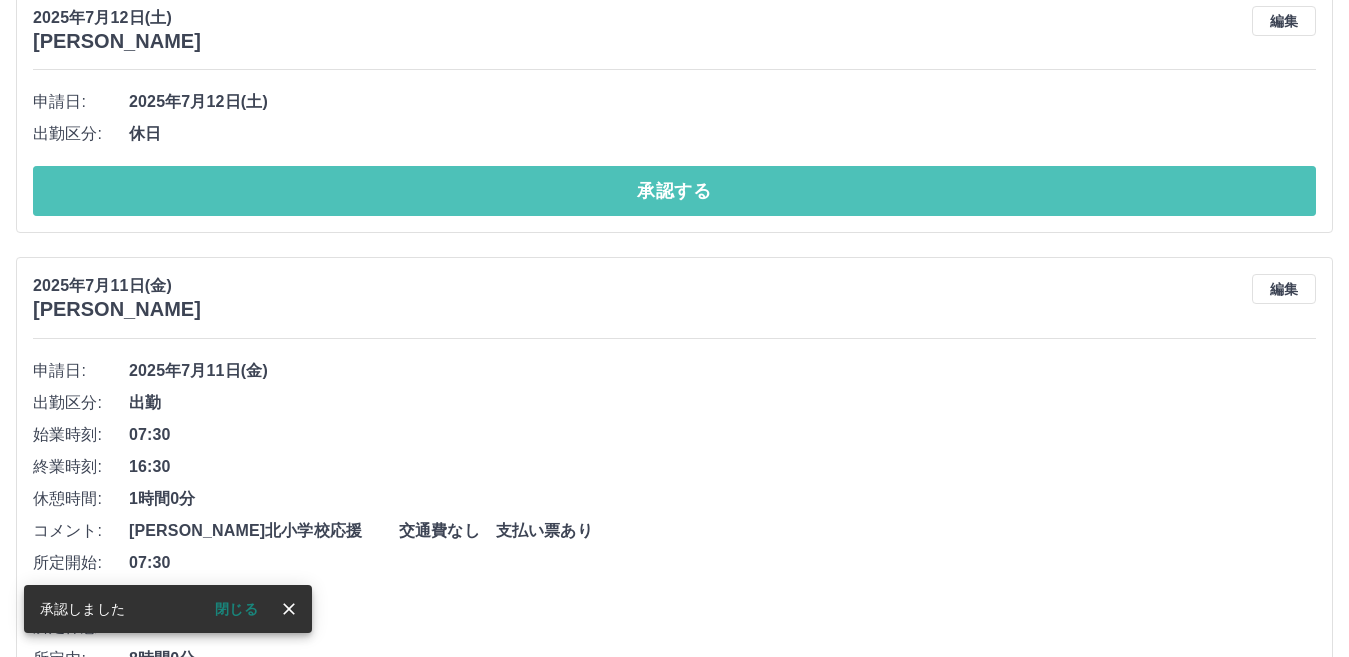 click on "承認する" at bounding box center [674, 191] 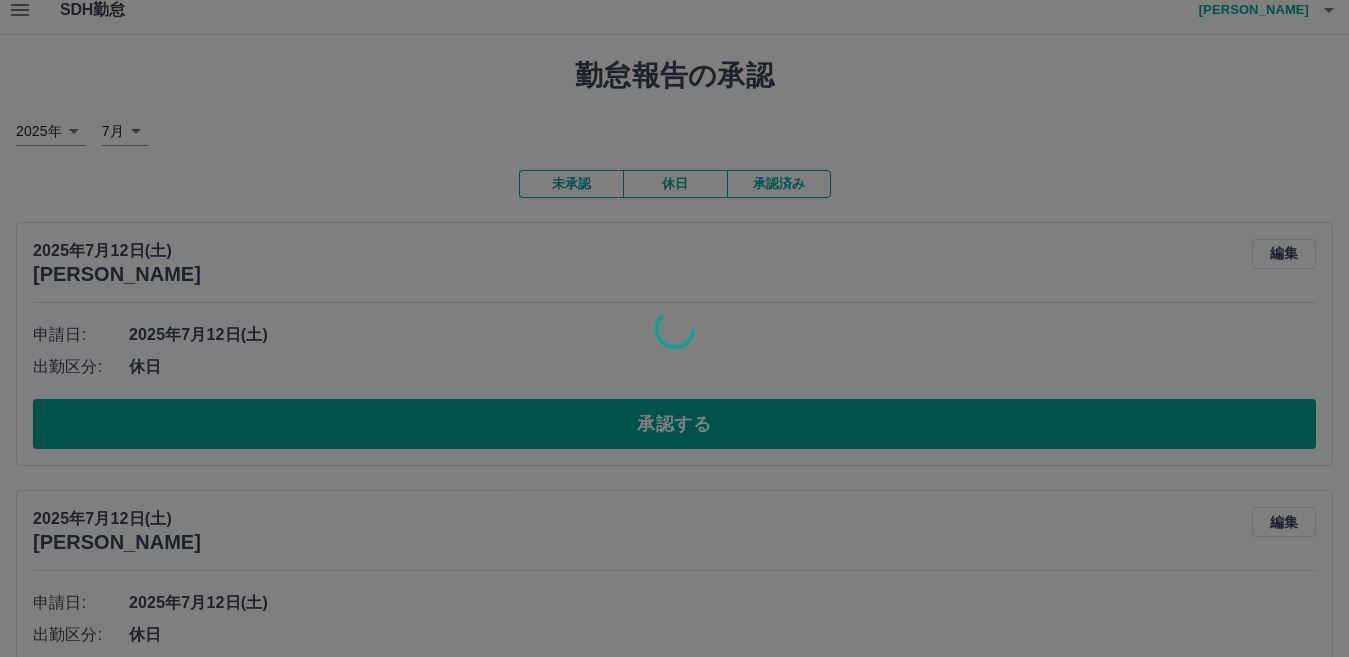 scroll, scrollTop: 0, scrollLeft: 0, axis: both 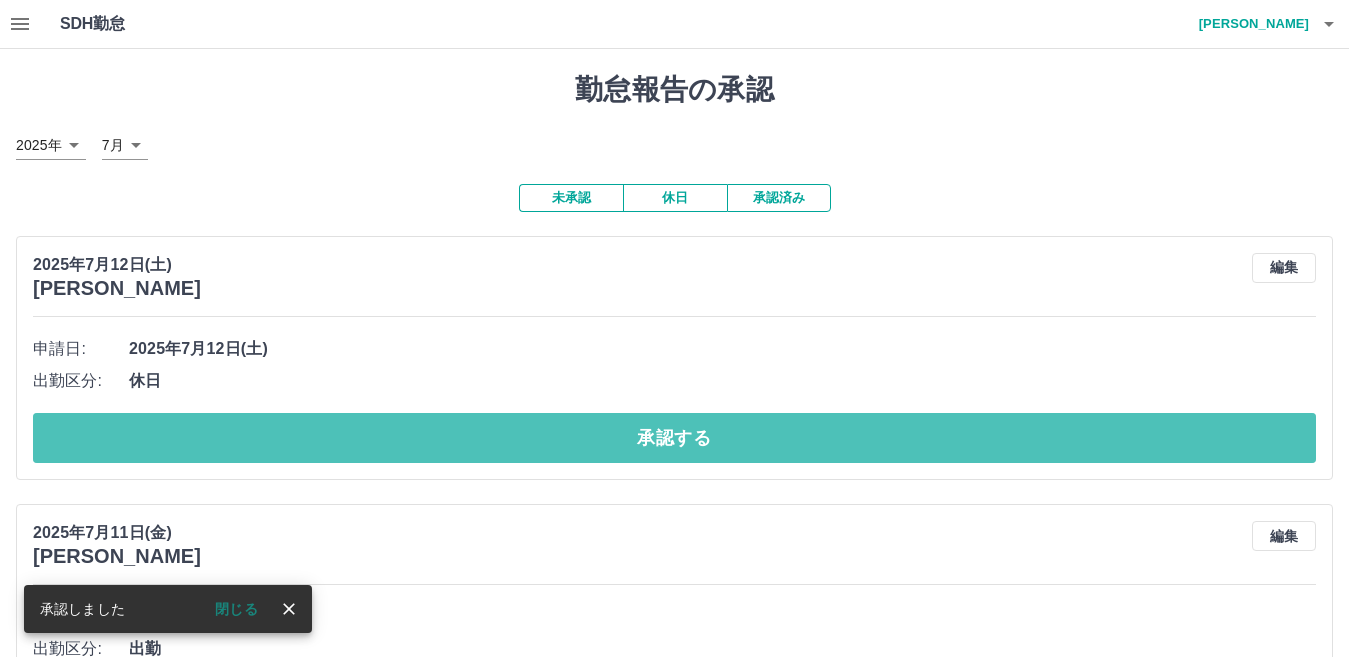click on "承認する" at bounding box center [674, 438] 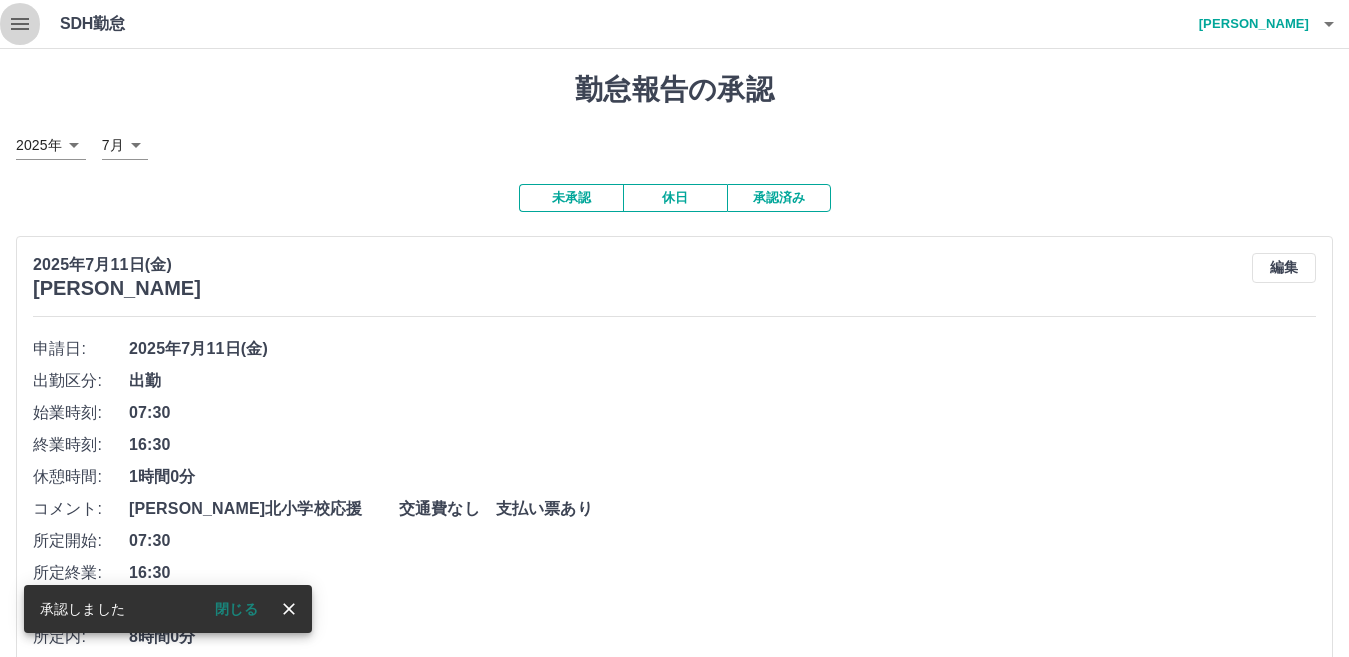 click 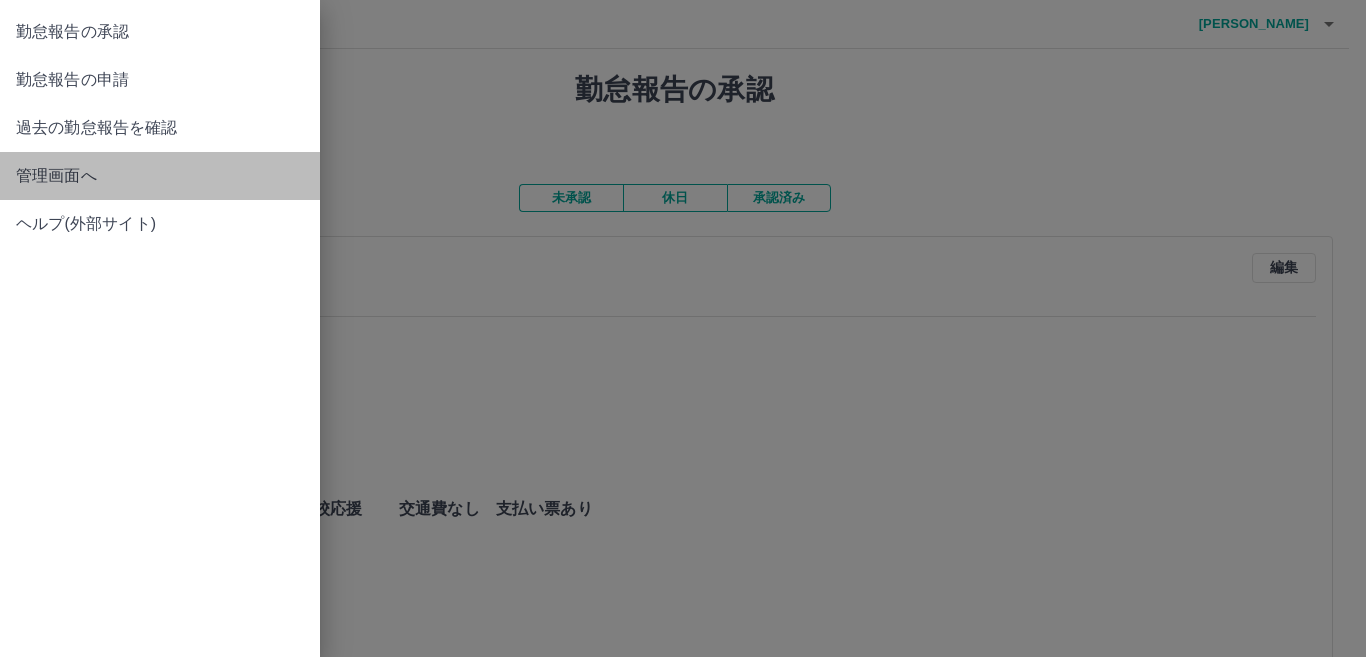 click on "管理画面へ" at bounding box center (160, 176) 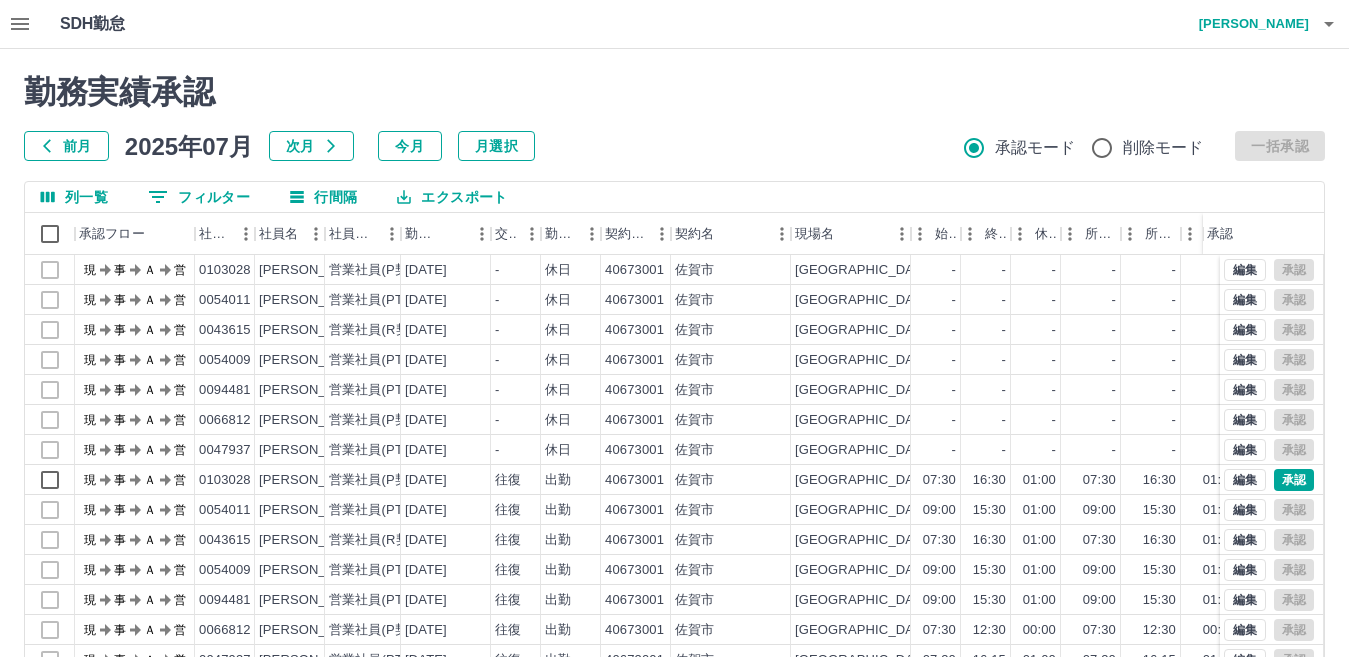 scroll, scrollTop: 100, scrollLeft: 0, axis: vertical 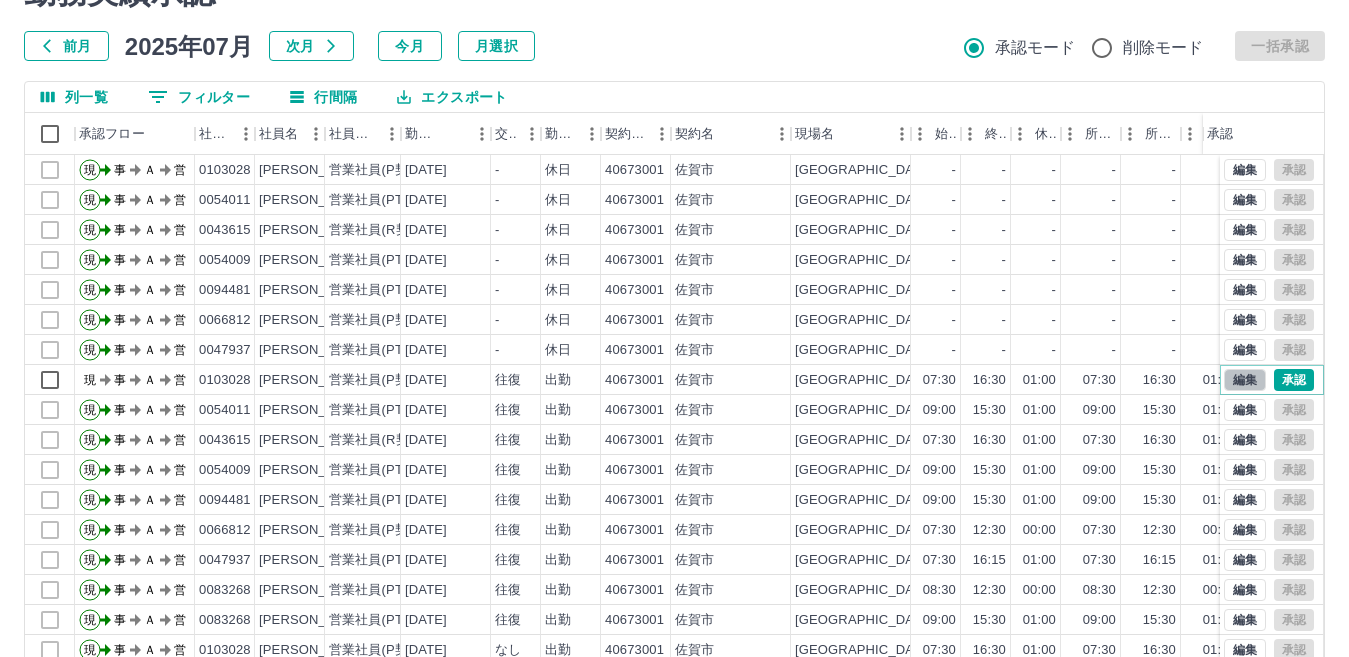 click on "編集" at bounding box center [1245, 380] 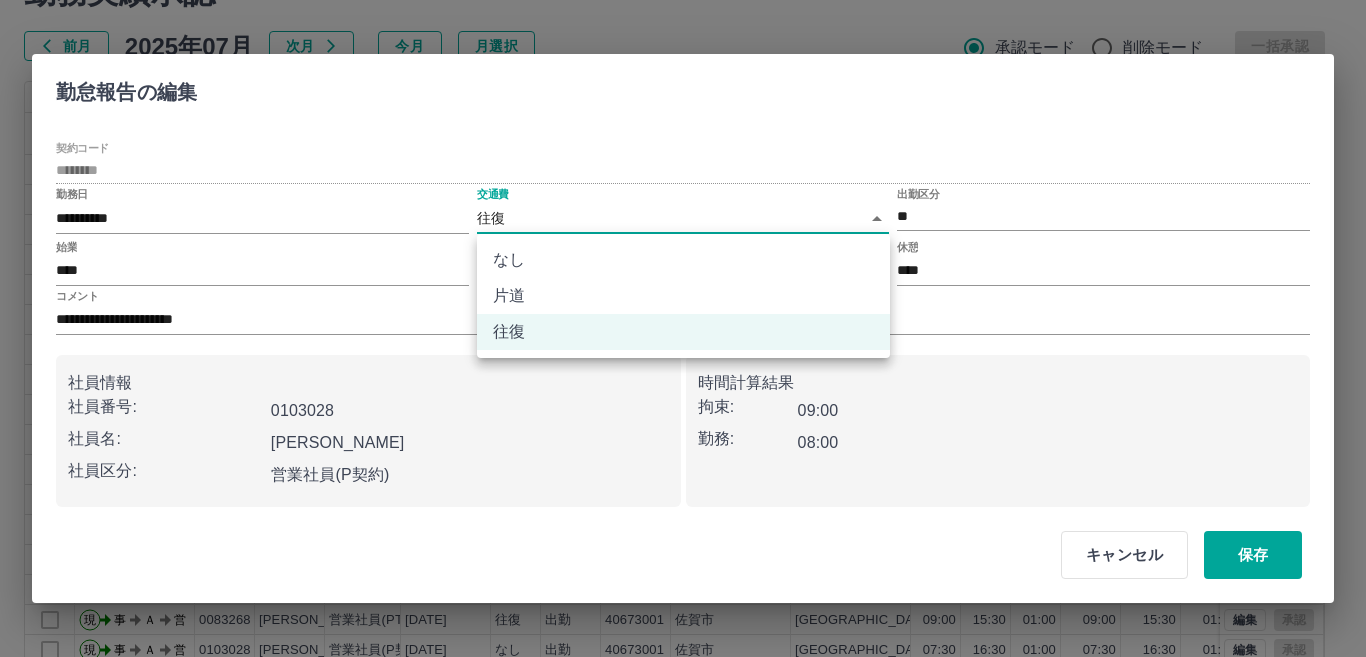 click on "SDH勤怠 山田　由佳 勤務実績承認 前月 2025年07月 次月 今月 月選択 承認モード 削除モード 一括承認 列一覧 0 フィルター 行間隔 エクスポート 承認フロー 社員番号 社員名 社員区分 勤務日 交通費 勤務区分 契約コード 契約名 現場名 始業 終業 休憩 所定開始 所定終業 所定休憩 拘束 勤務 遅刻等 コメント ステータス 承認 現 事 Ａ 営 0103028 田中　那由多 営業社員(P契約) 2025-07-12  -  休日 40673001 佐賀市 佐賀市立春日北小学校 - - - - - - 00:00 00:00 00:00 事務担当者承認待 現 事 Ａ 営 0054011 勝野　友美 営業社員(PT契約) 2025-07-12  -  休日 40673001 佐賀市 佐賀市立春日北小学校 - - - - - - 00:00 00:00 00:00 事務担当者承認待 現 事 Ａ 営 0043615 山田　由佳 営業社員(R契約) 2025-07-12  -  休日 40673001 佐賀市 佐賀市立春日北小学校 - - - - - - 00:00 00:00 00:00 事務担当者承認待 現 事 Ａ 営  -  -" at bounding box center [683, 322] 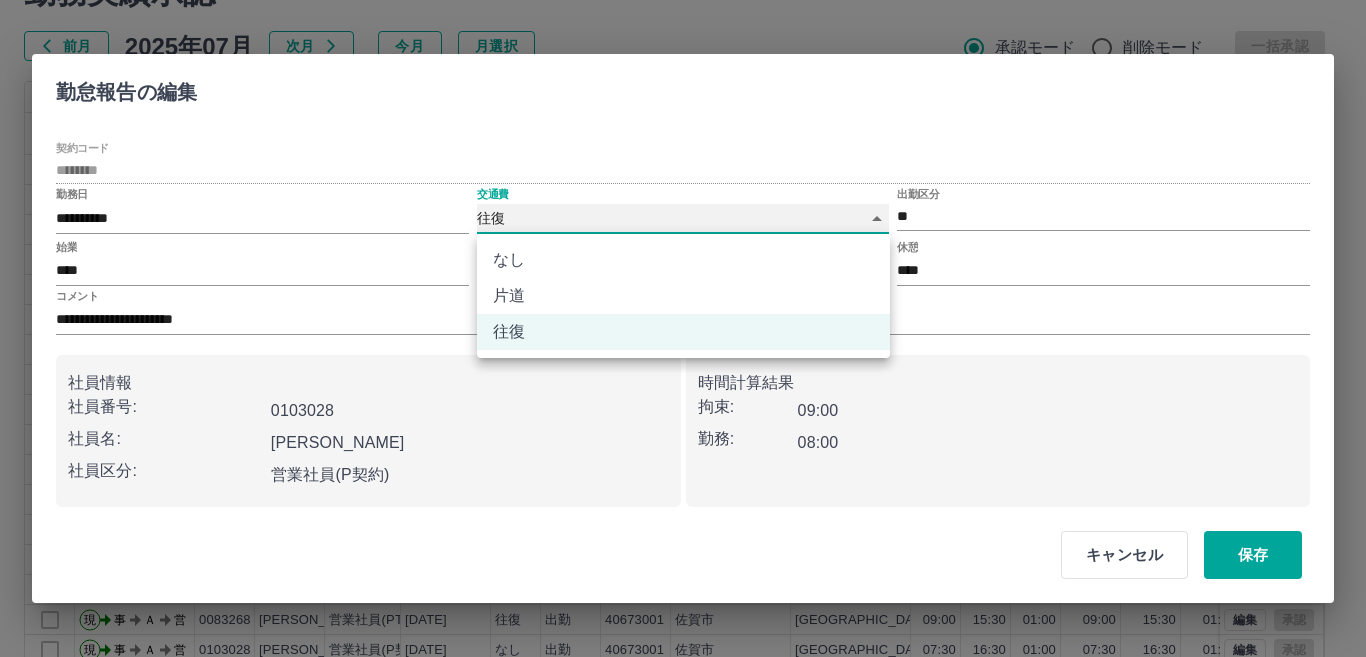 type on "****" 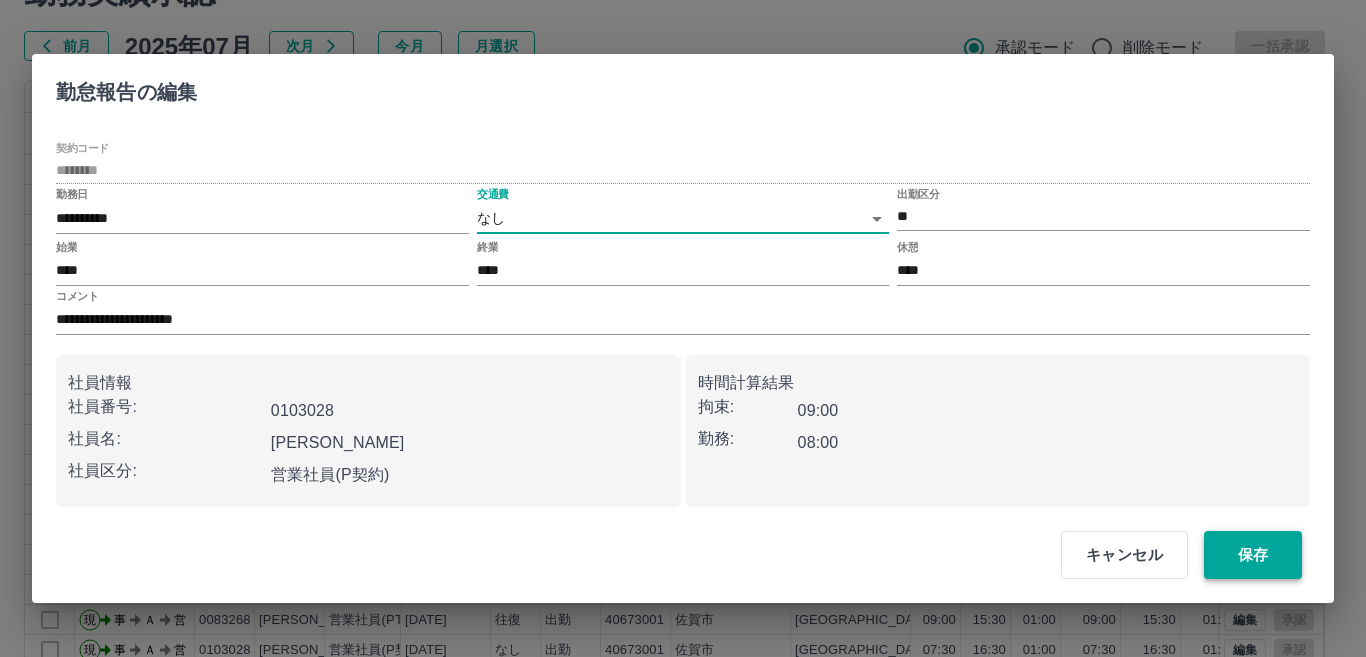 click on "保存" at bounding box center (1253, 555) 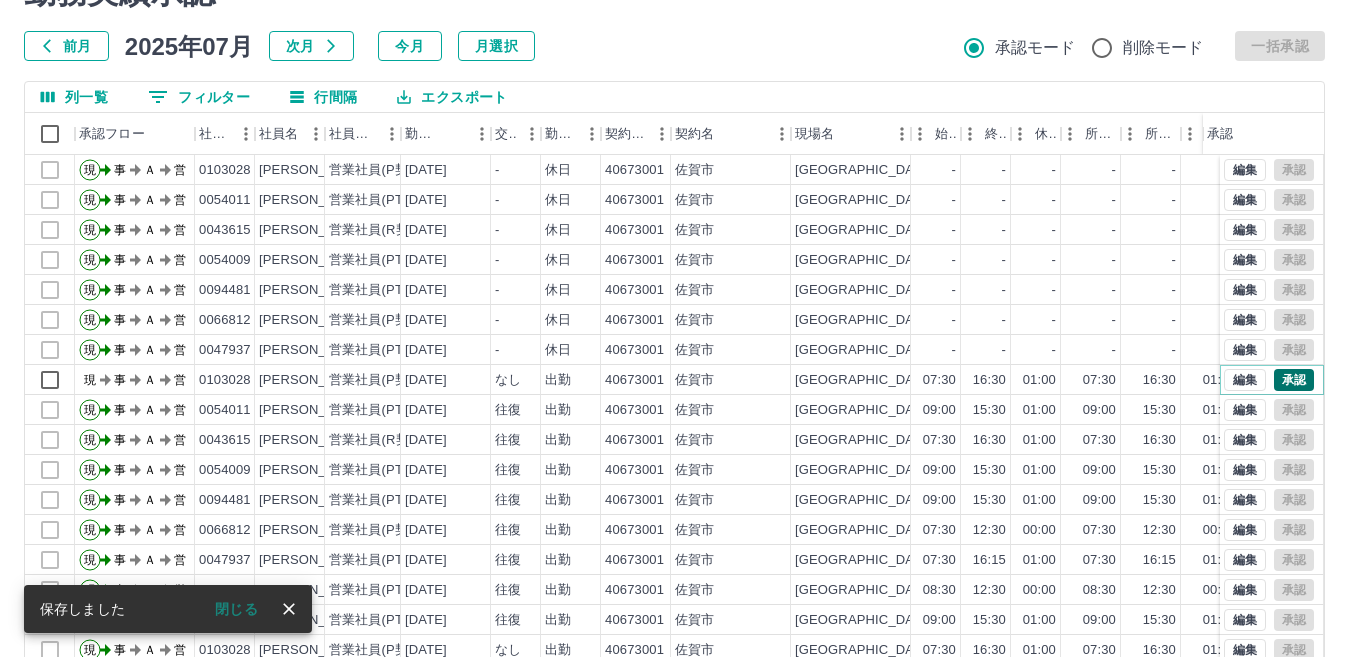 click on "承認" at bounding box center [1294, 380] 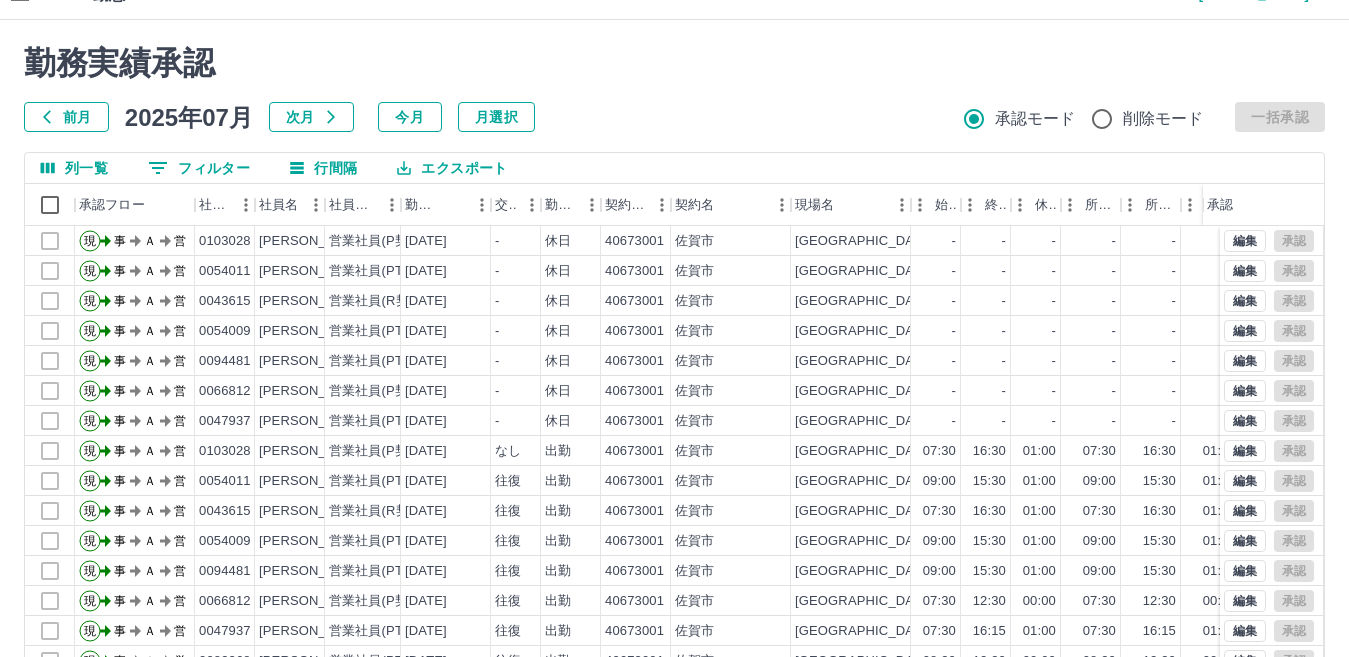 scroll, scrollTop: 0, scrollLeft: 0, axis: both 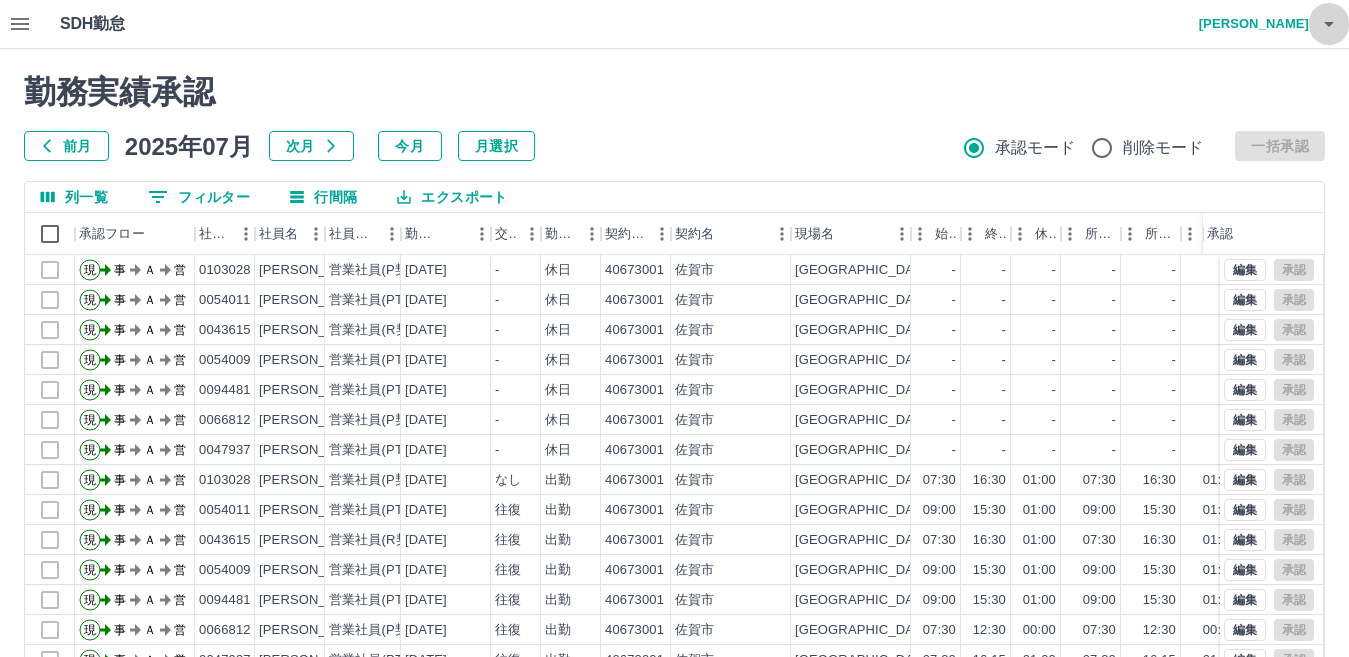 click 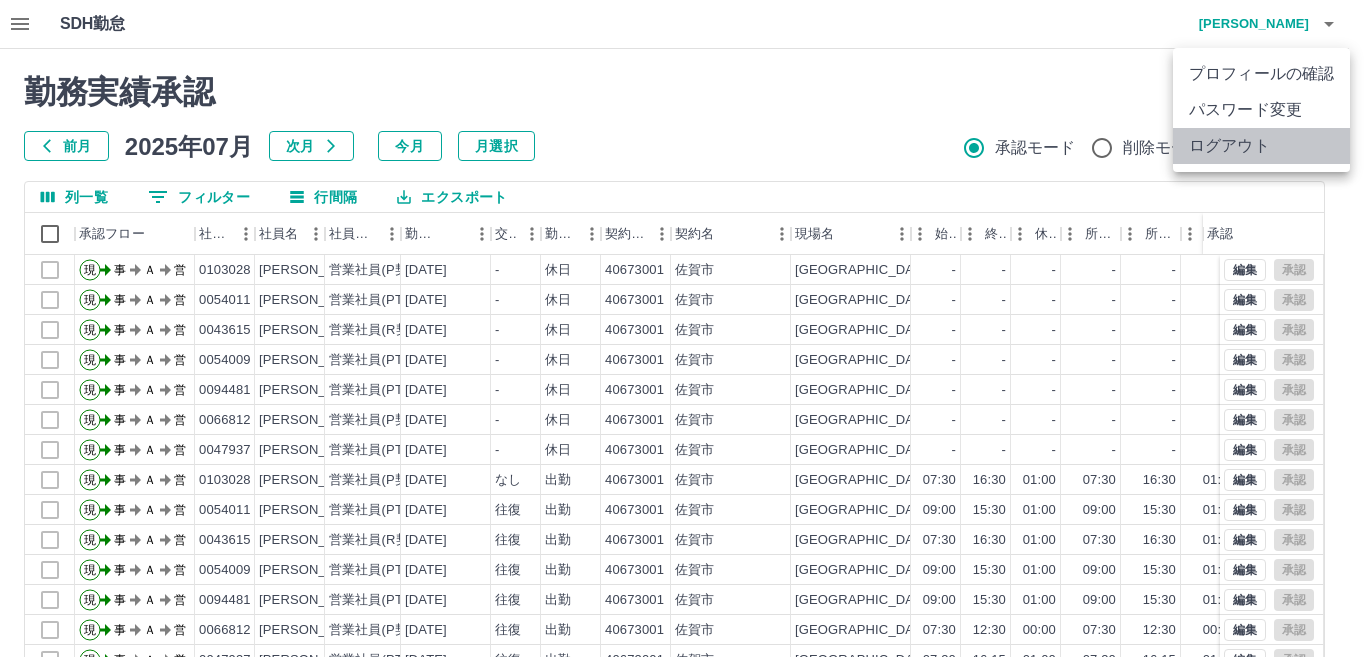 click on "ログアウト" at bounding box center [1261, 146] 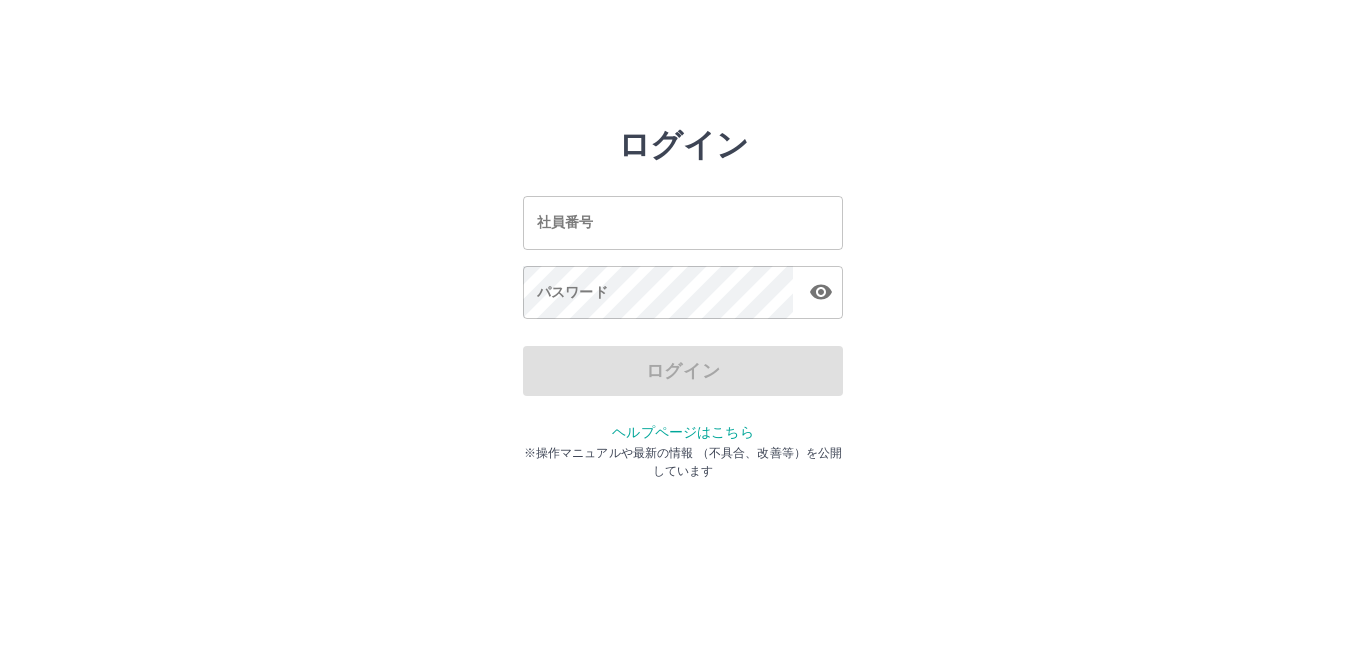 scroll, scrollTop: 0, scrollLeft: 0, axis: both 